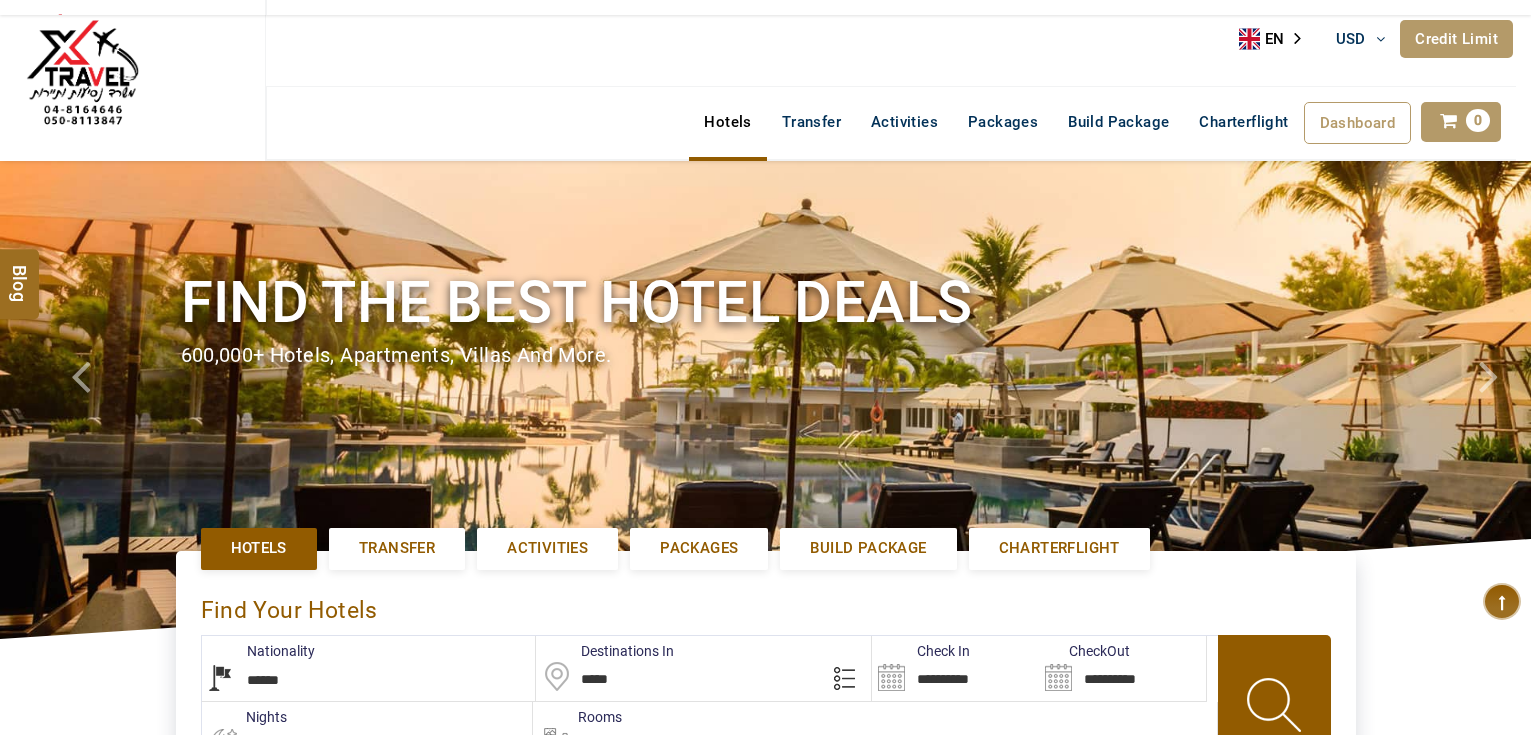 select on "******" 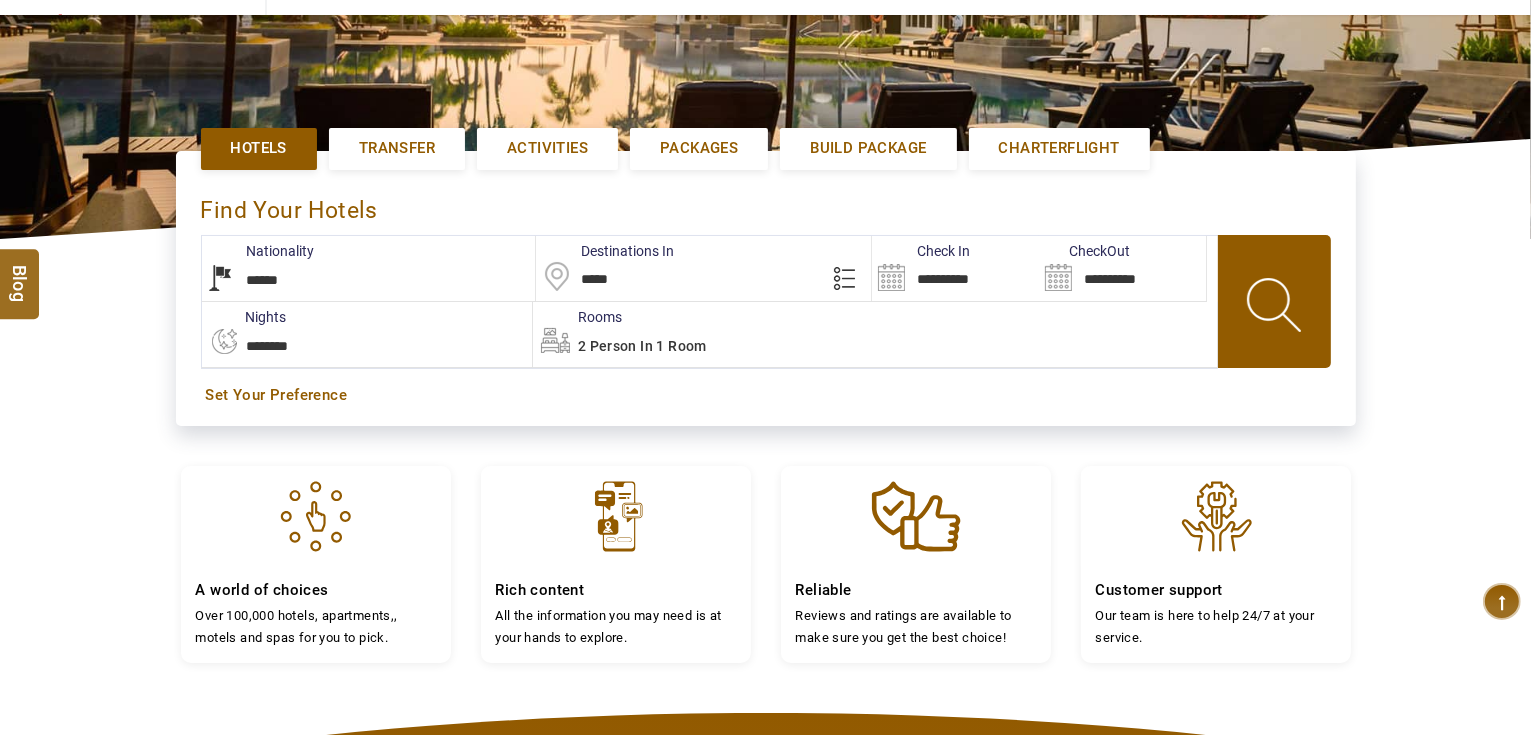 scroll, scrollTop: 400, scrollLeft: 0, axis: vertical 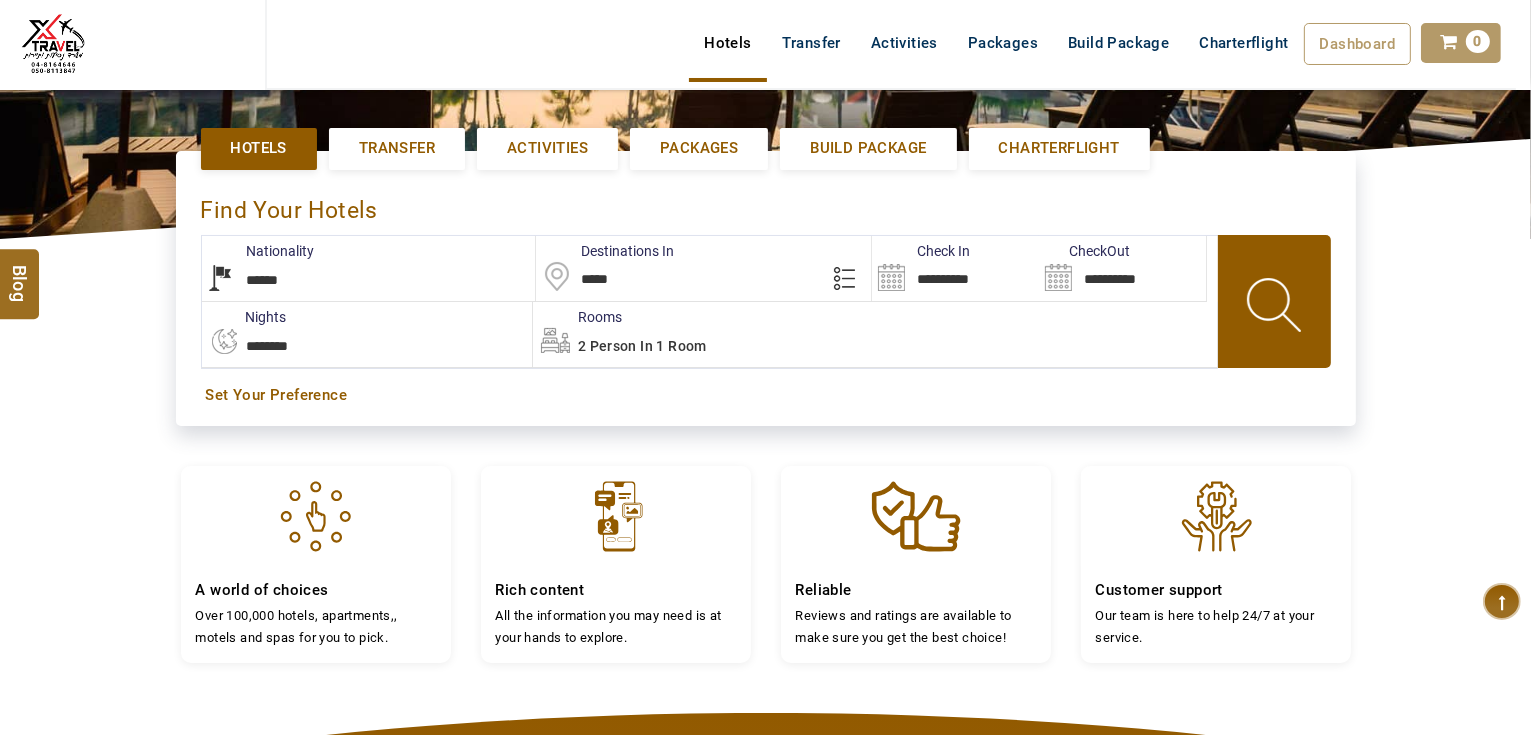 click on "**********" at bounding box center (955, 268) 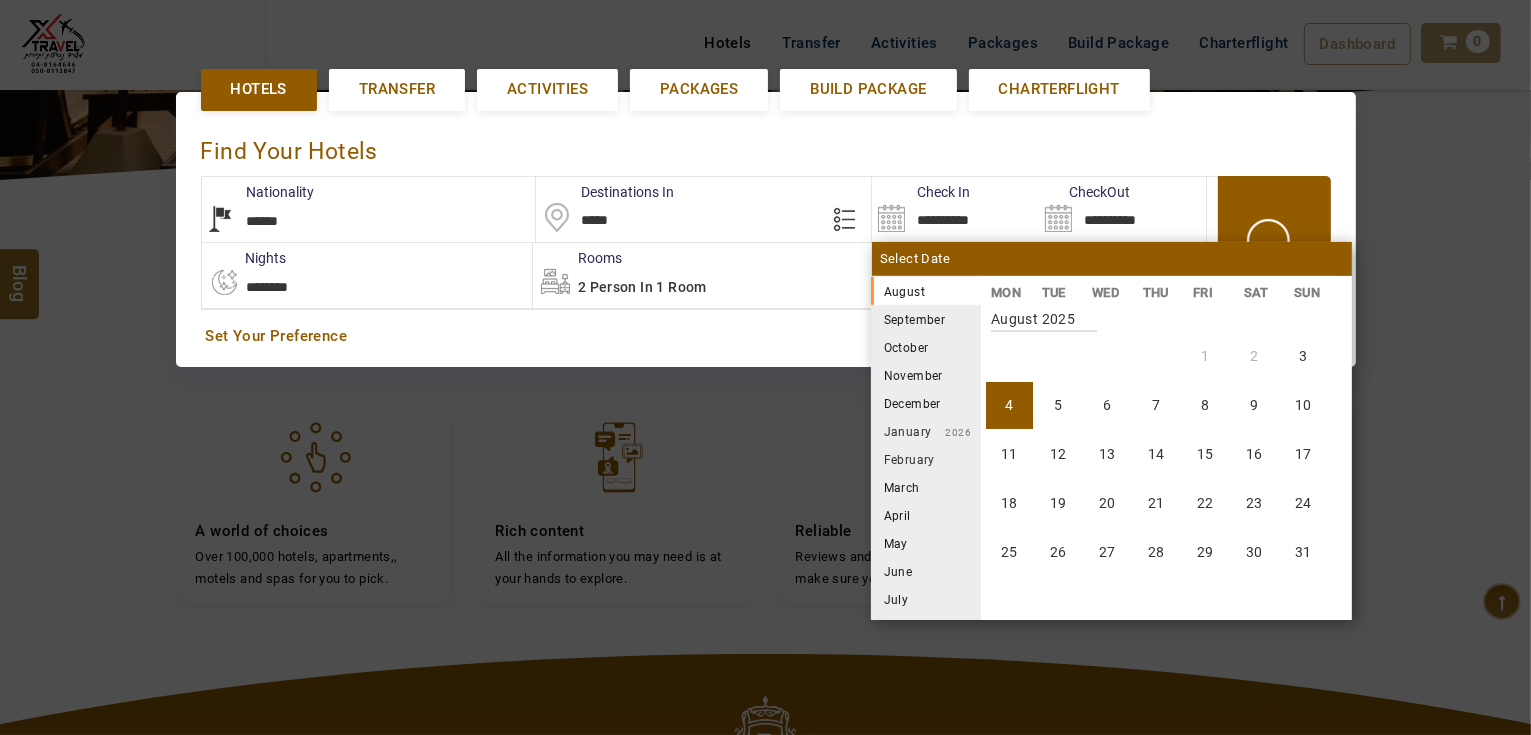 scroll, scrollTop: 460, scrollLeft: 0, axis: vertical 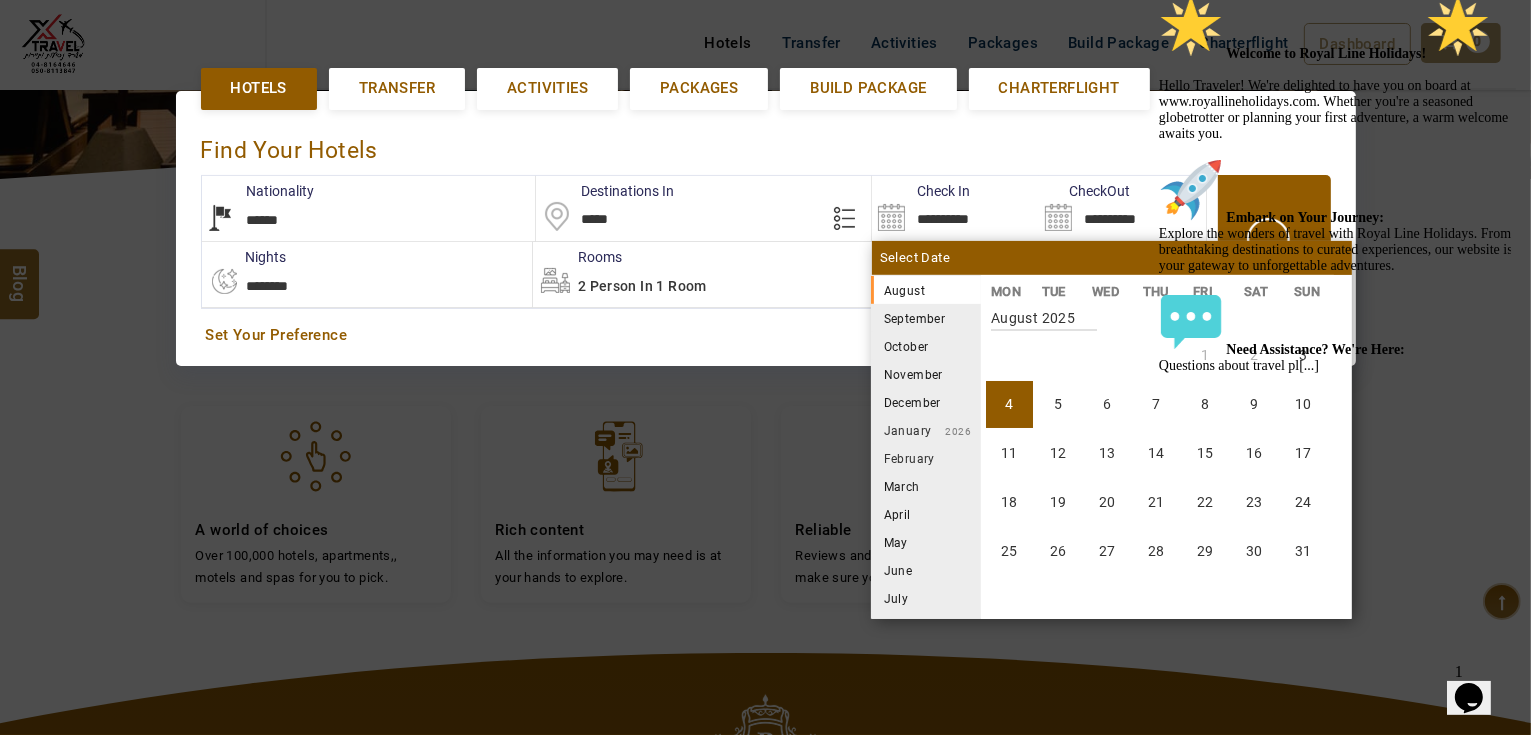 click on "November" at bounding box center [926, 374] 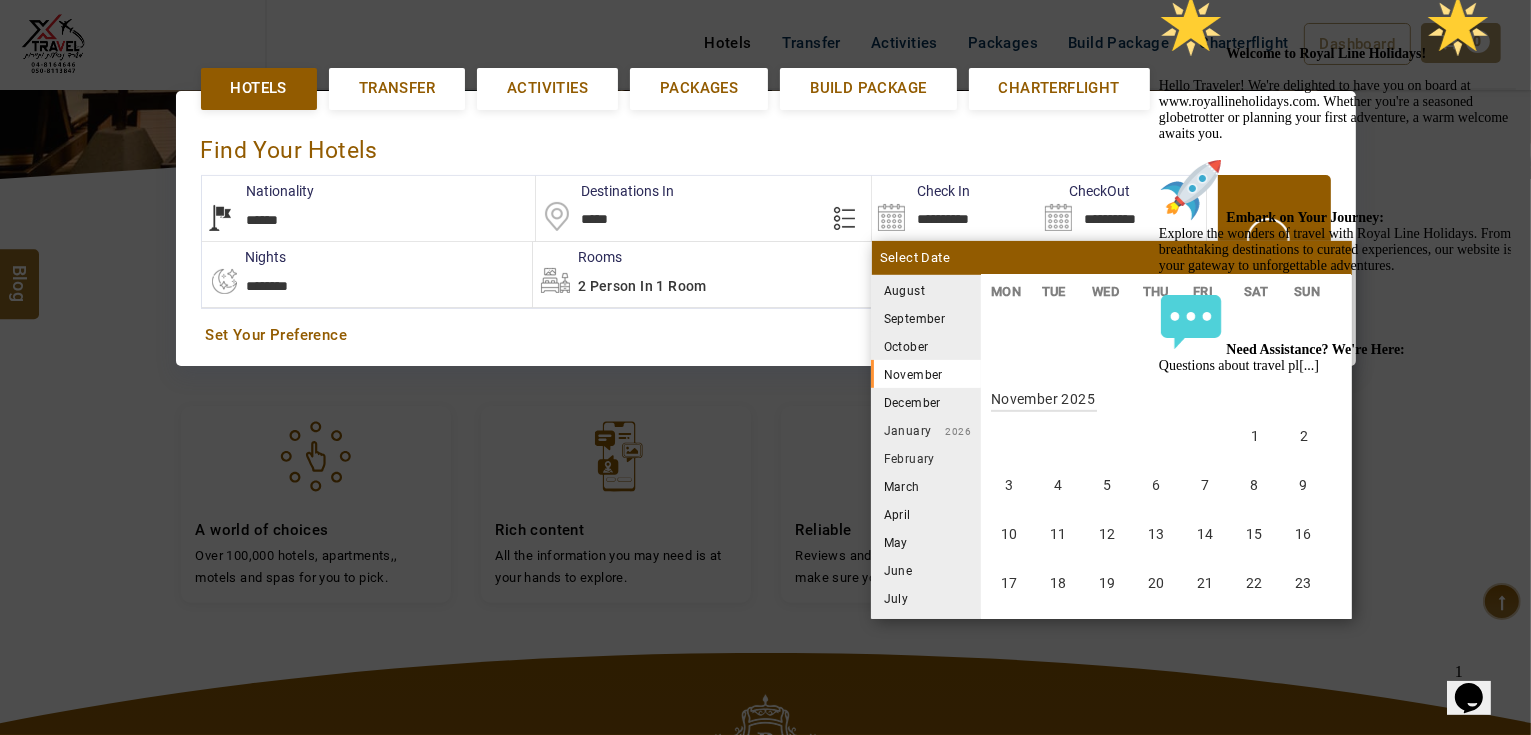 scroll, scrollTop: 1110, scrollLeft: 0, axis: vertical 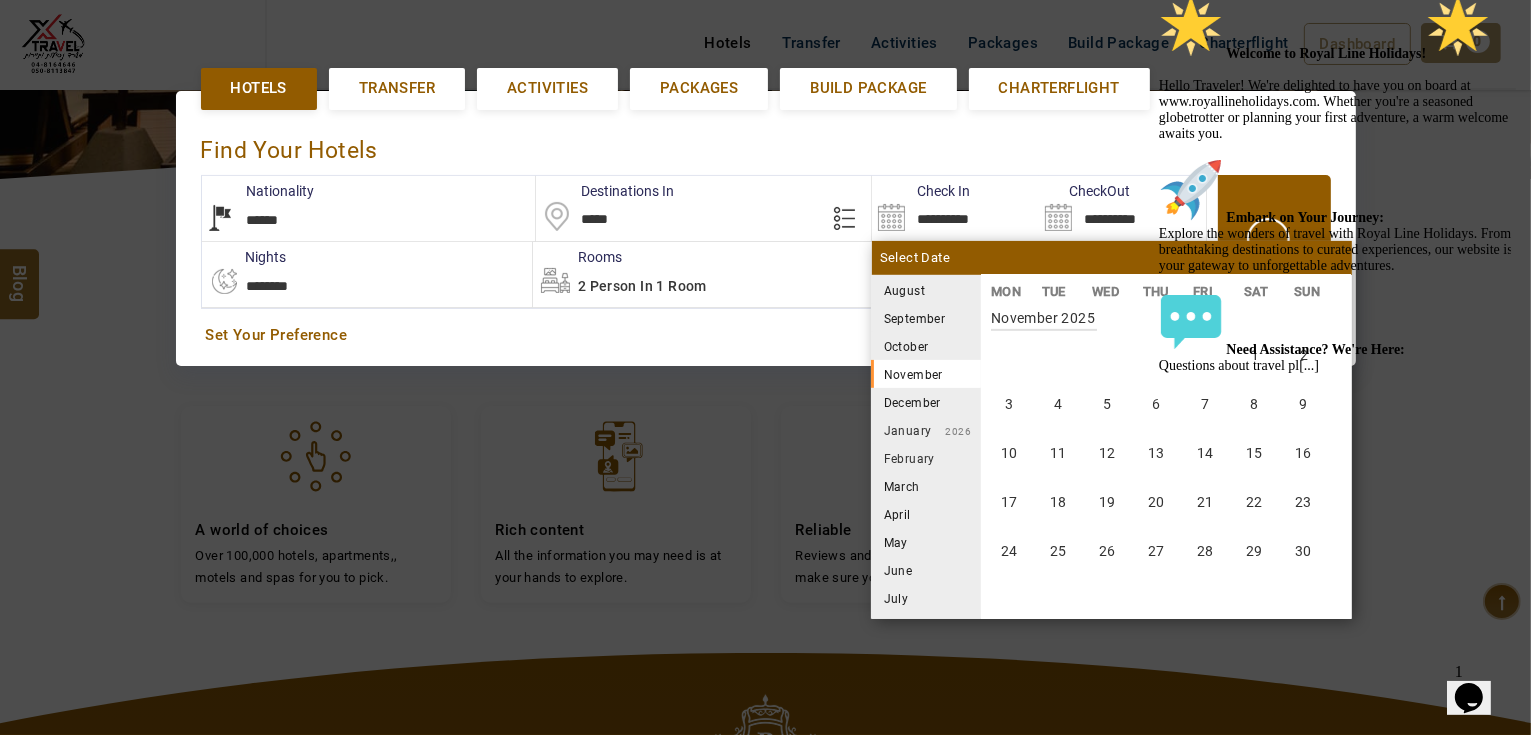 click at bounding box center [1158, -6] 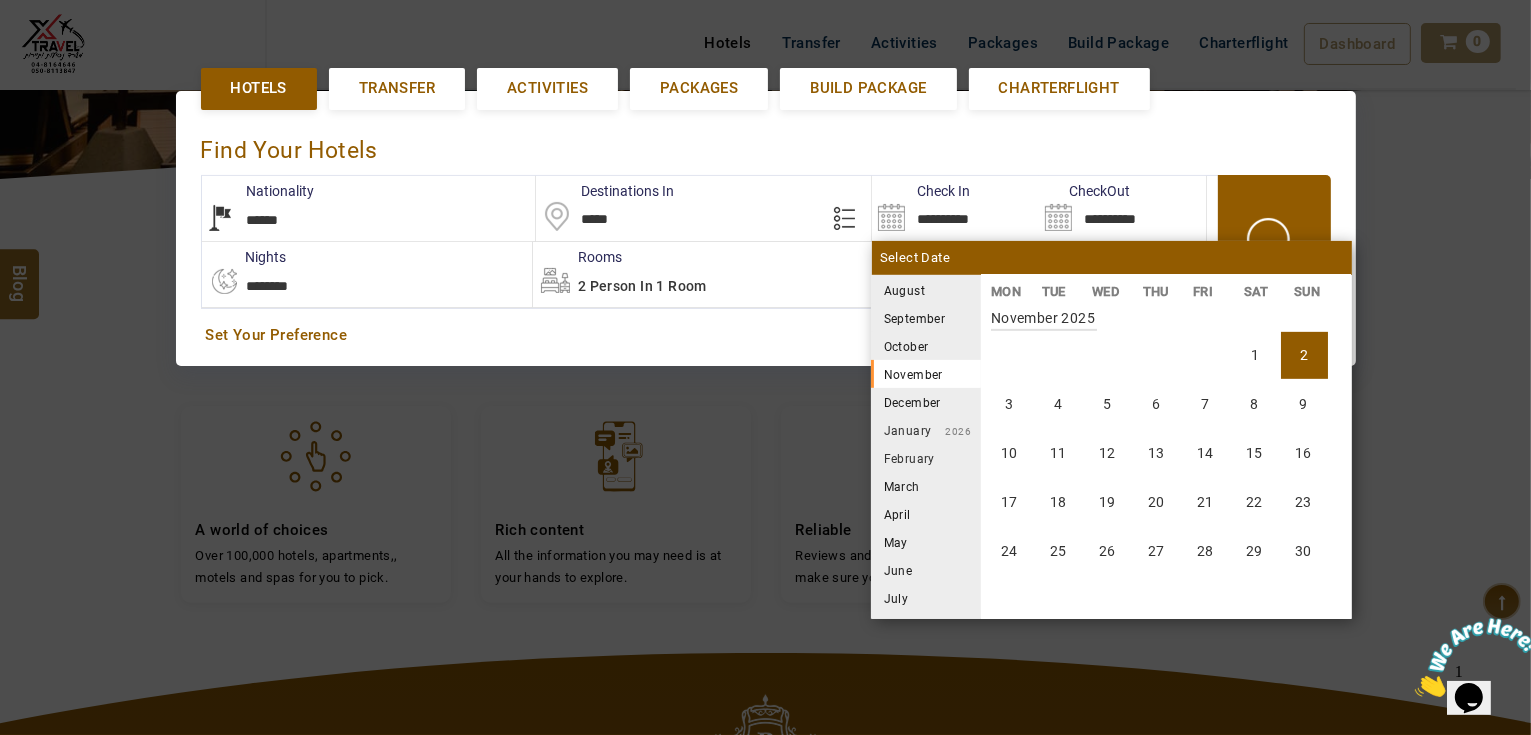 click on "2" at bounding box center (1304, 355) 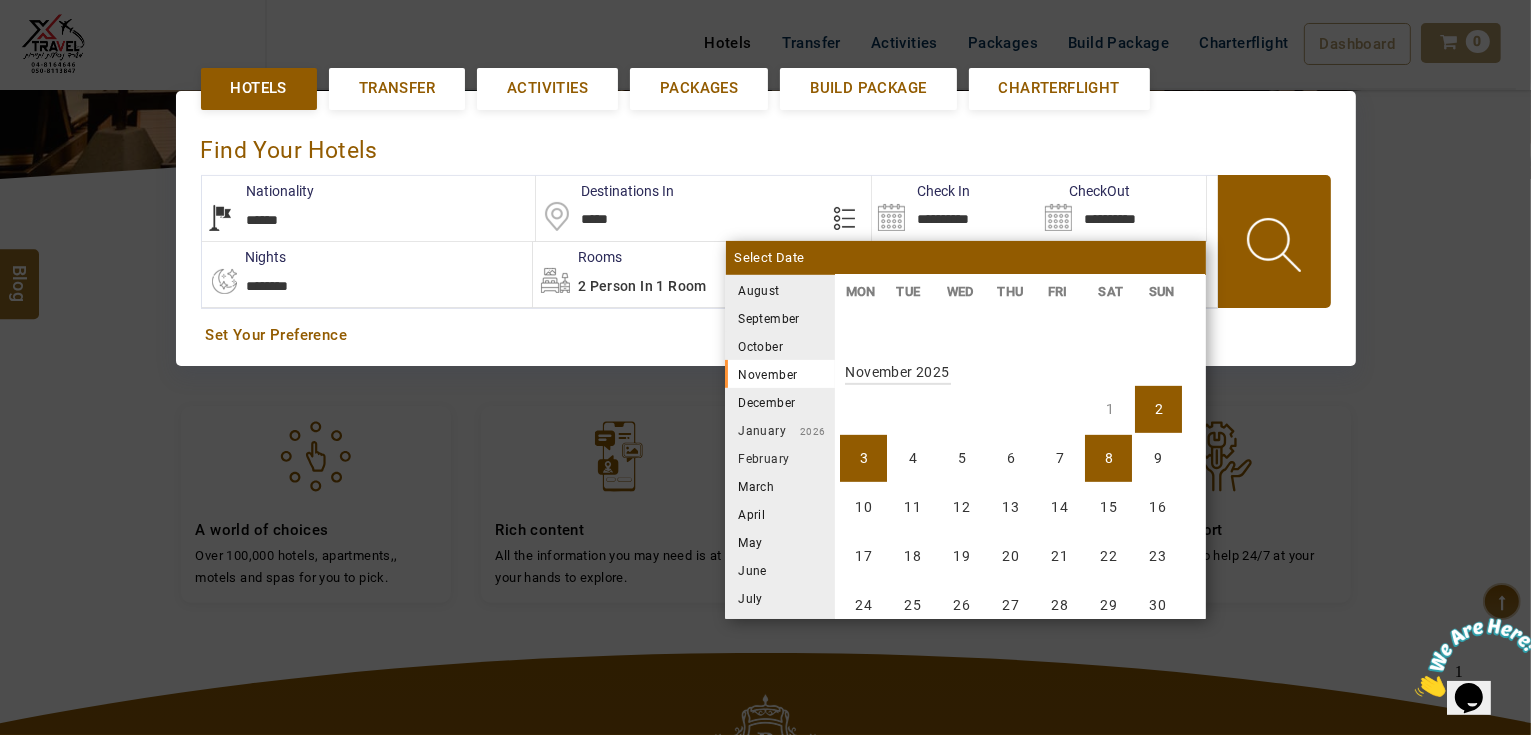 scroll, scrollTop: 1110, scrollLeft: 0, axis: vertical 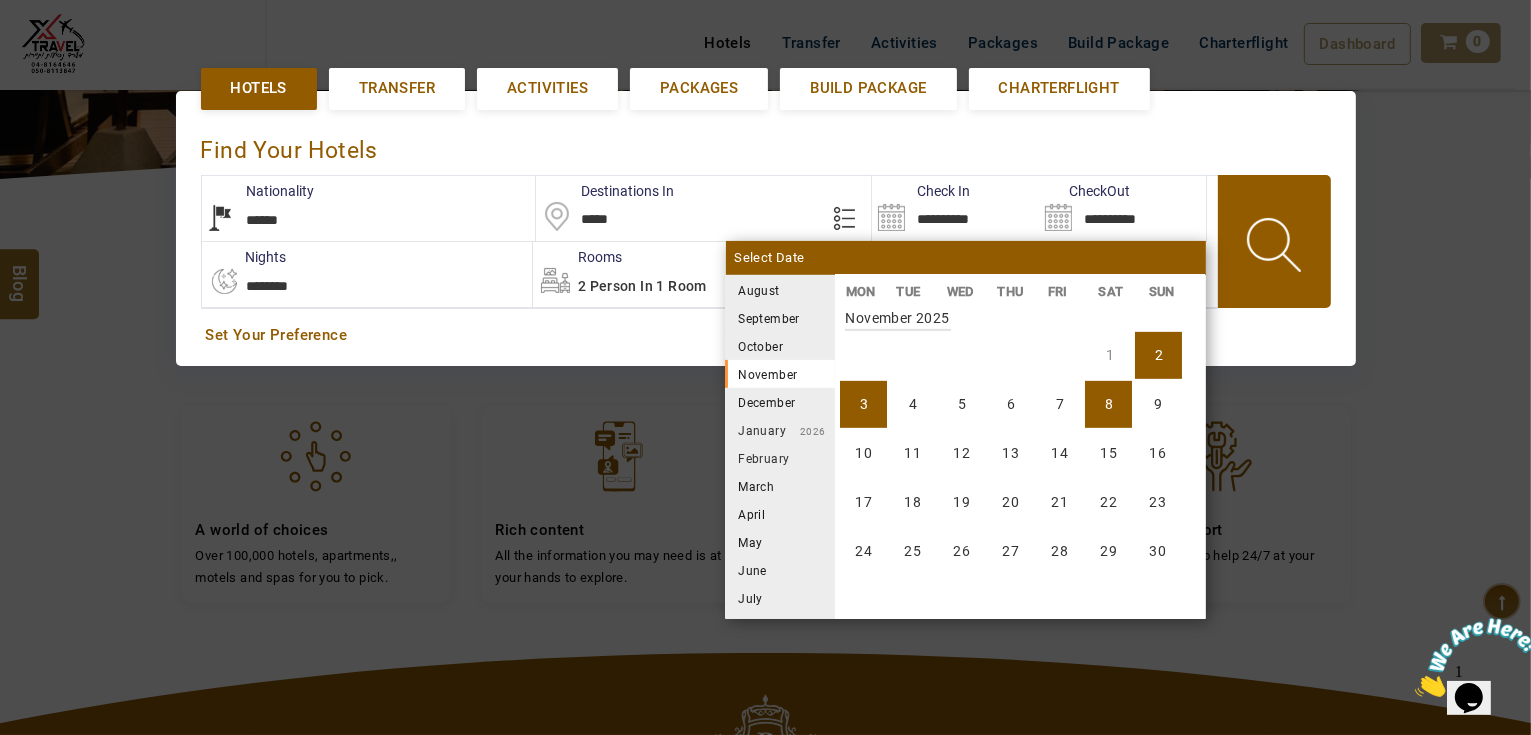 click on "8" at bounding box center (1108, 404) 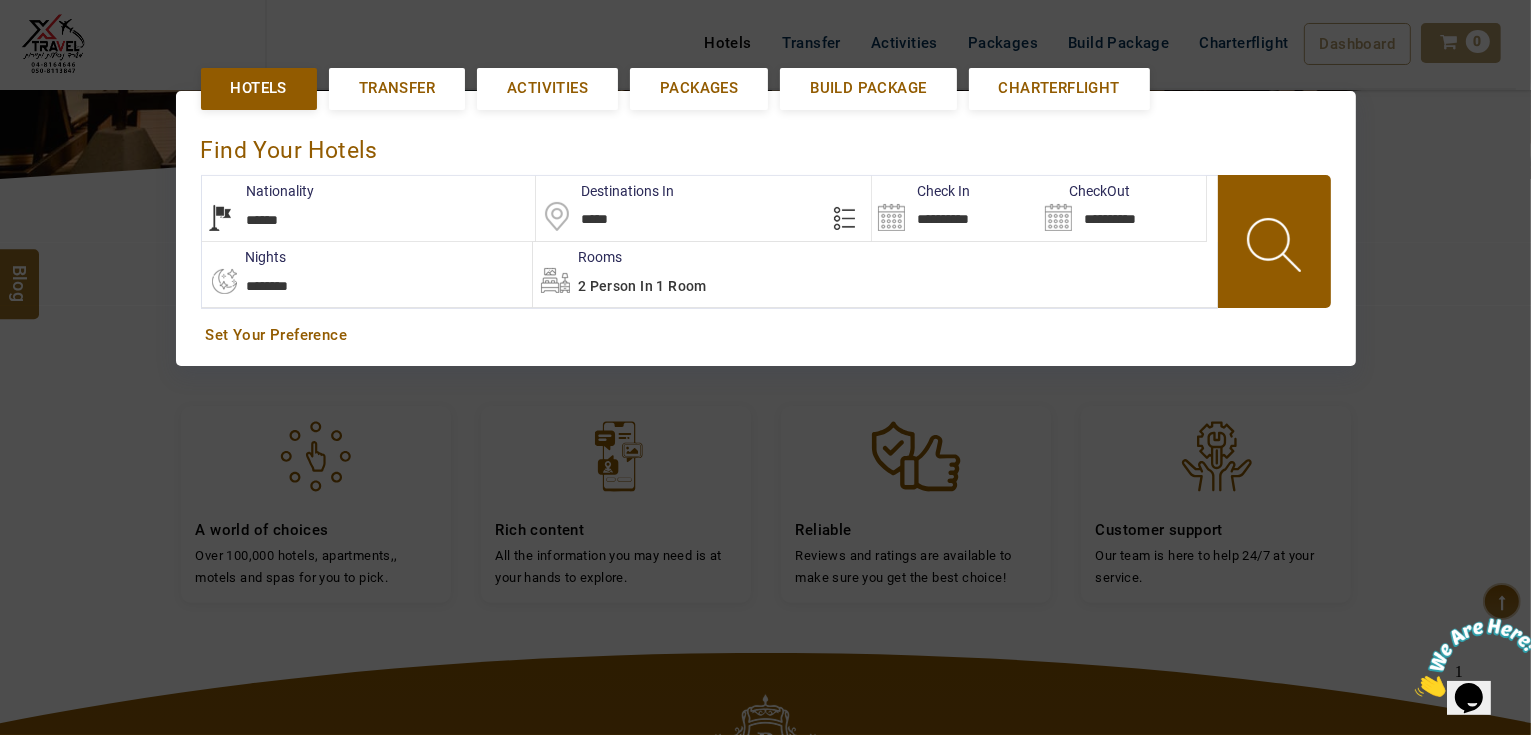 click at bounding box center [1276, 248] 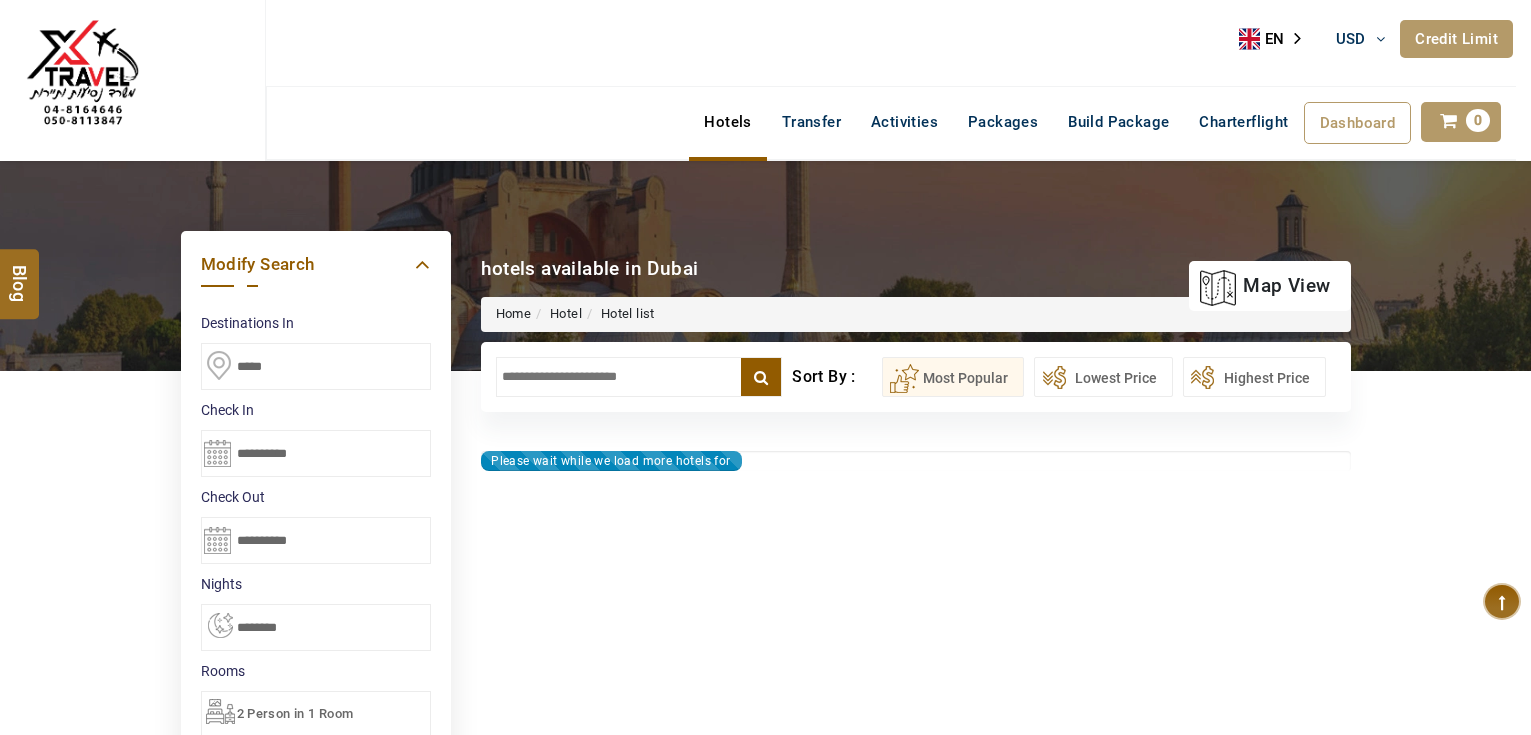 select on "*" 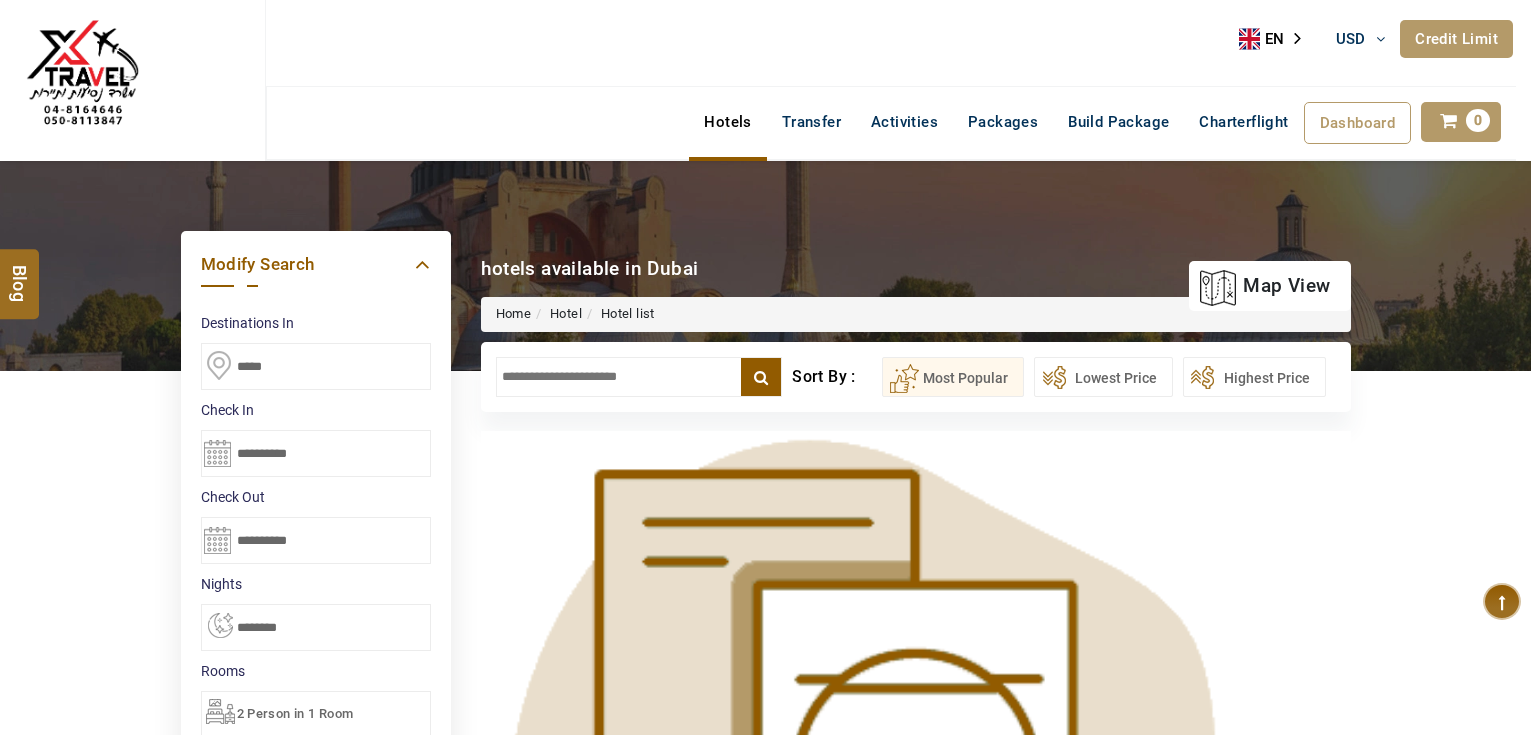 scroll, scrollTop: 0, scrollLeft: 0, axis: both 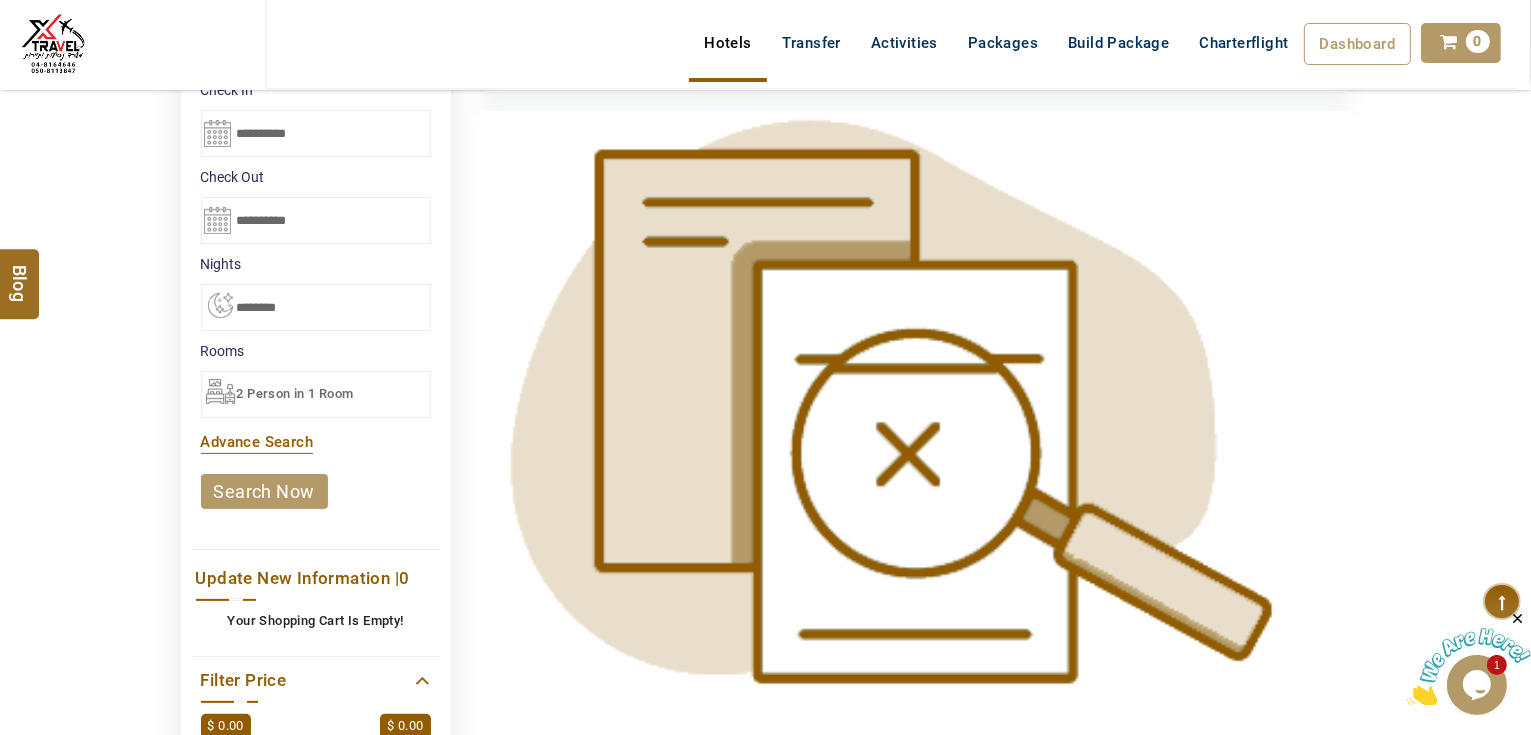 click on "search now" at bounding box center [264, 491] 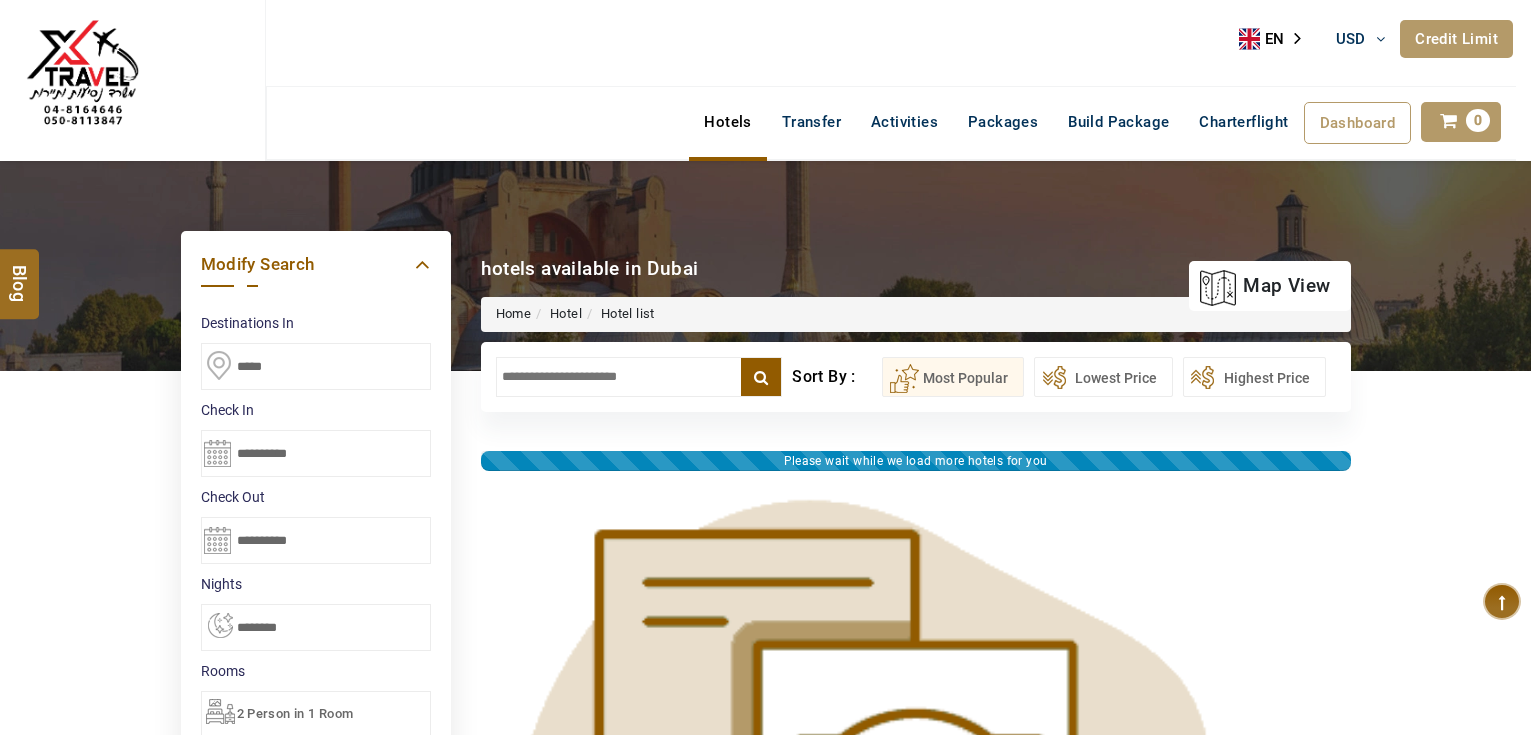 select on "*" 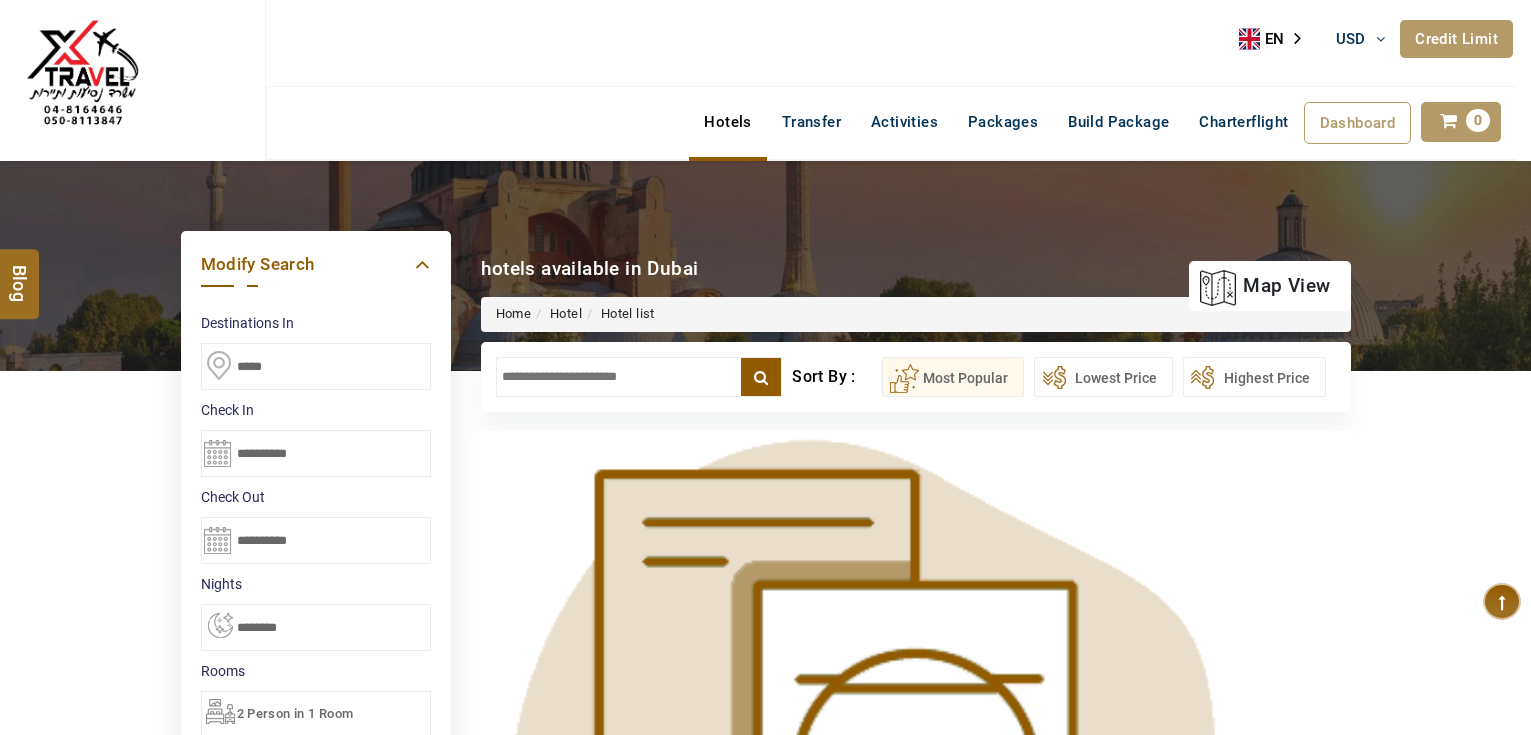 scroll, scrollTop: 0, scrollLeft: 0, axis: both 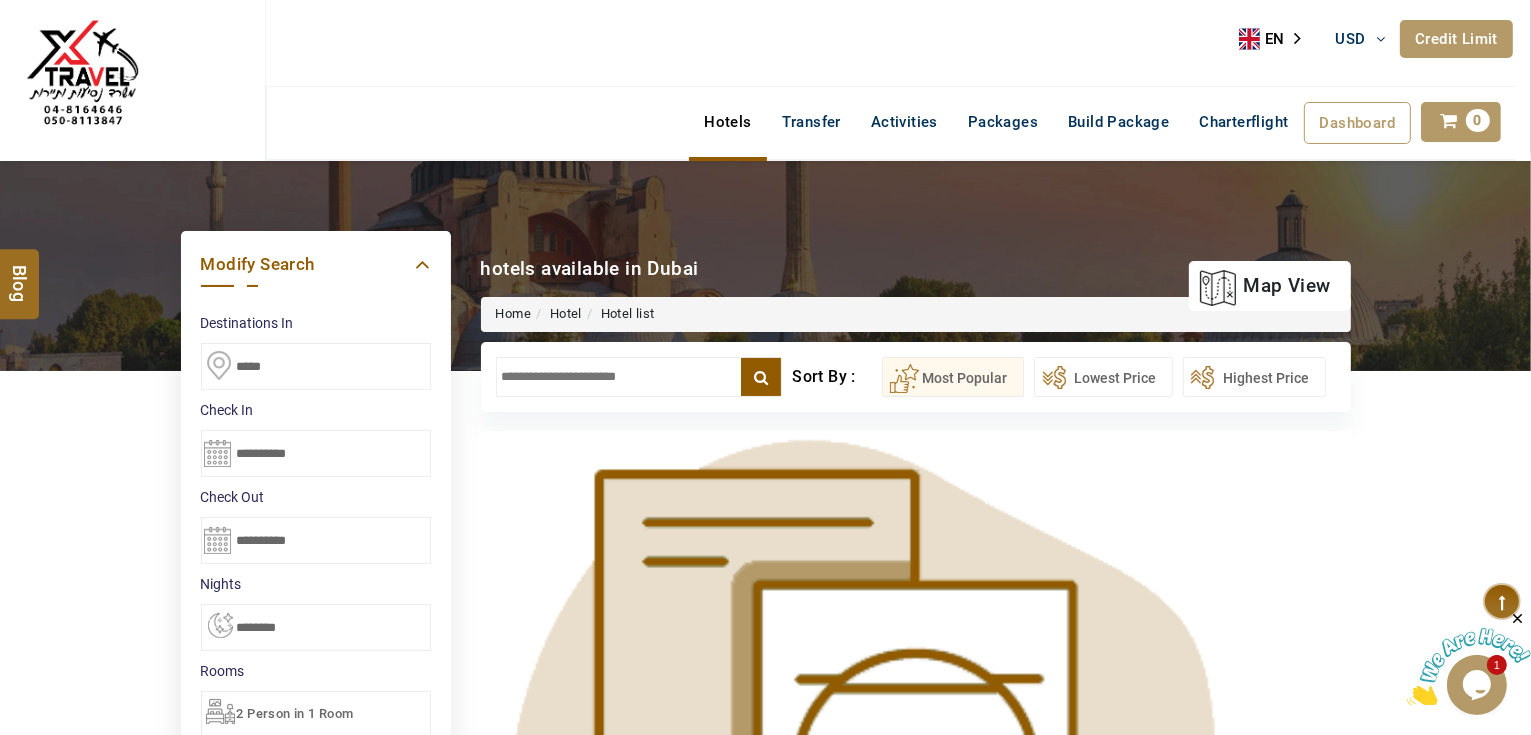 click at bounding box center (639, 377) 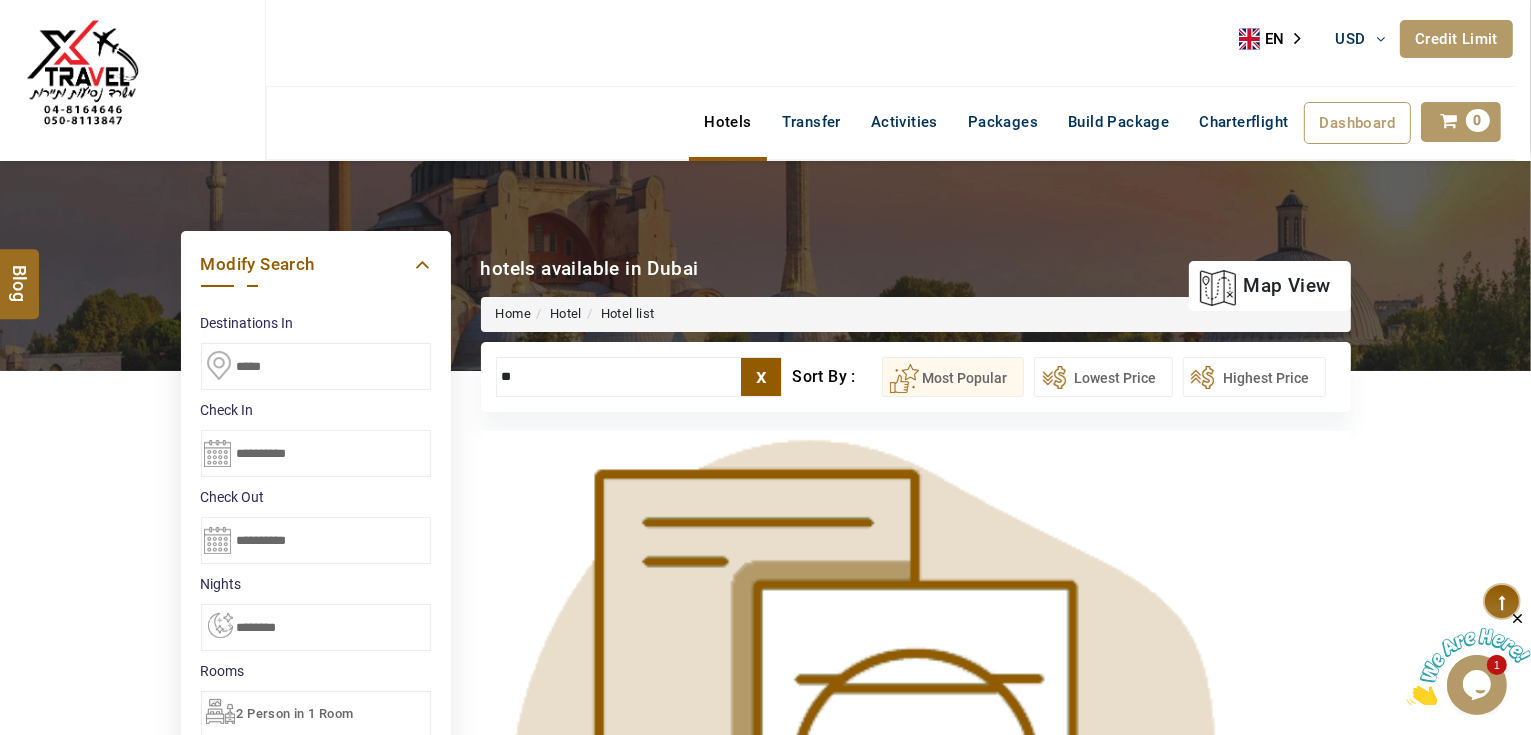 type on "*" 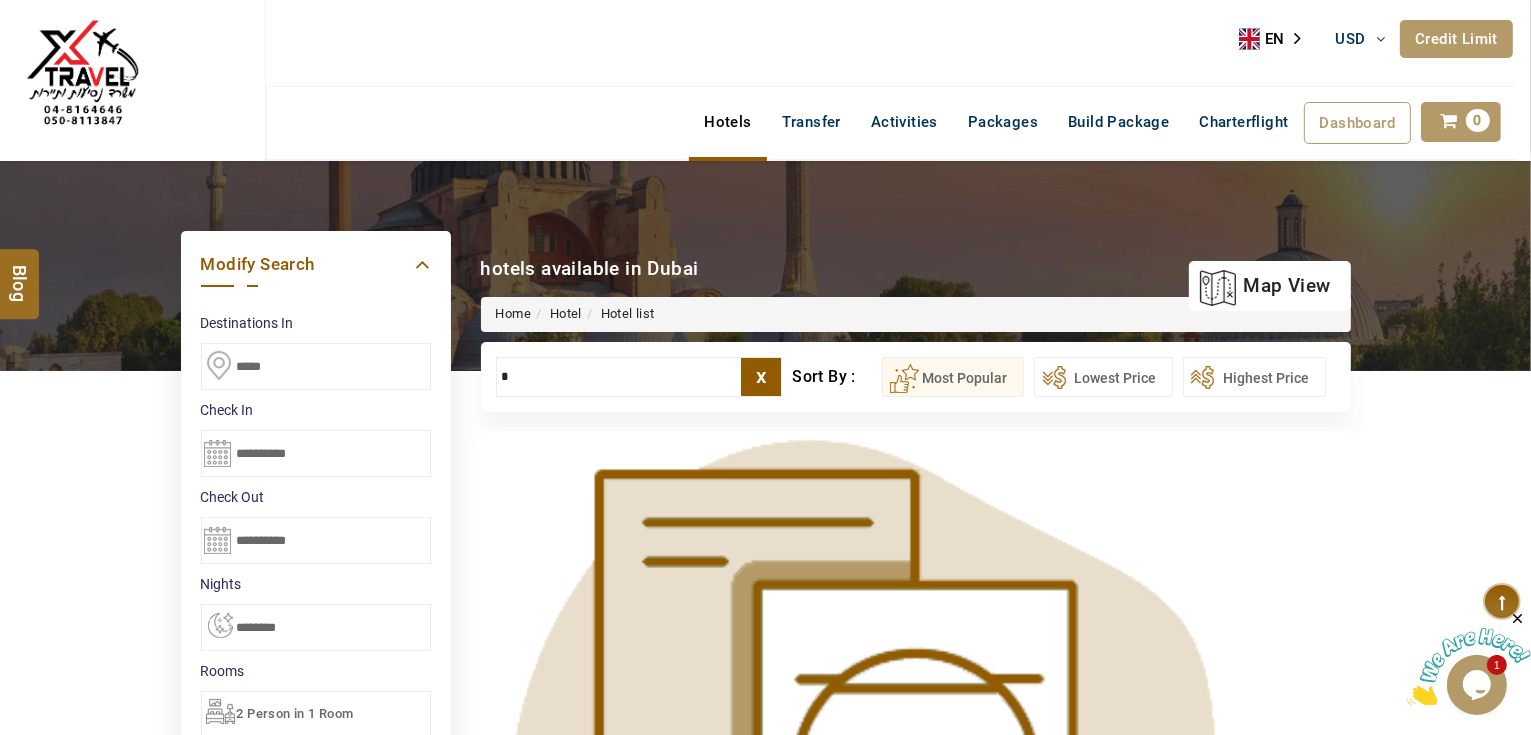 type 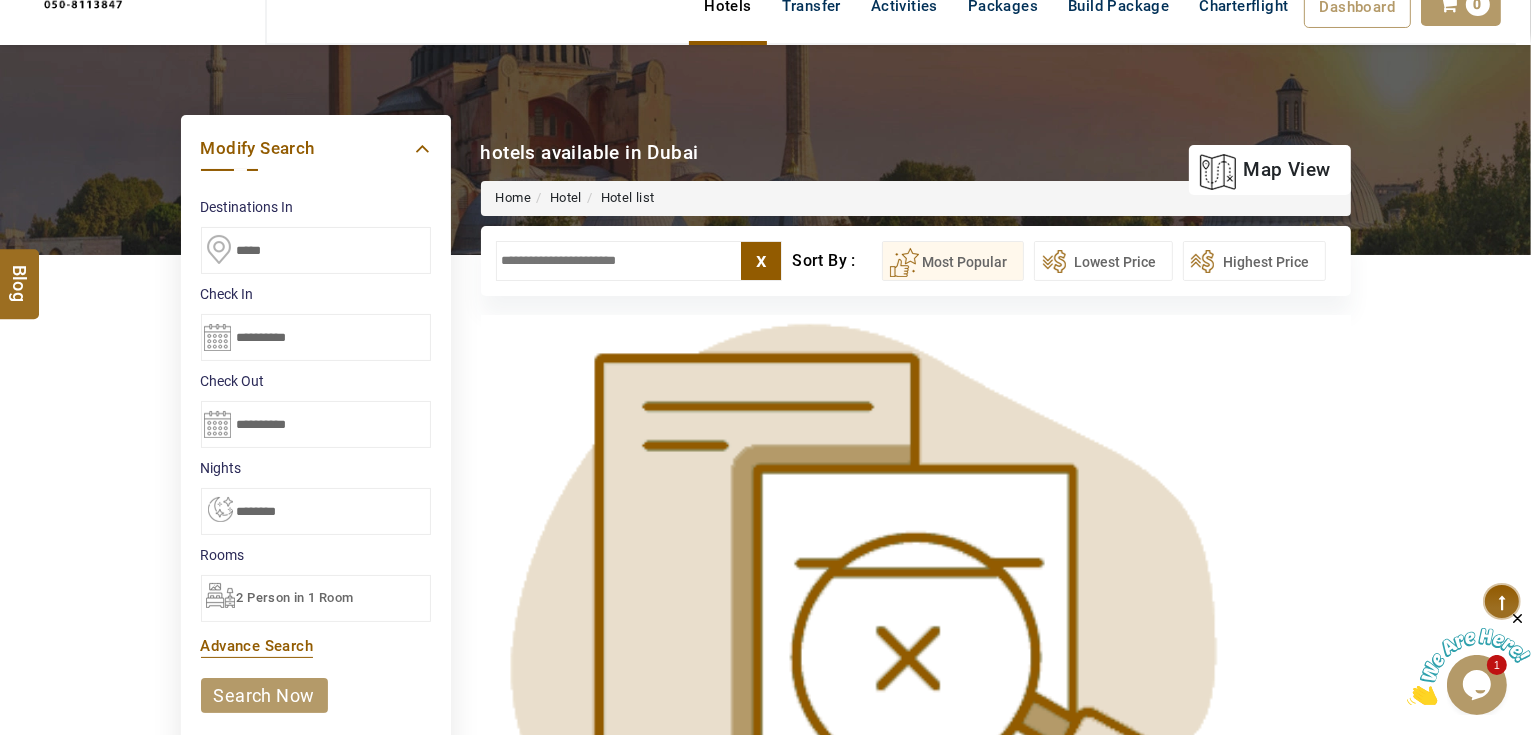 scroll, scrollTop: 240, scrollLeft: 0, axis: vertical 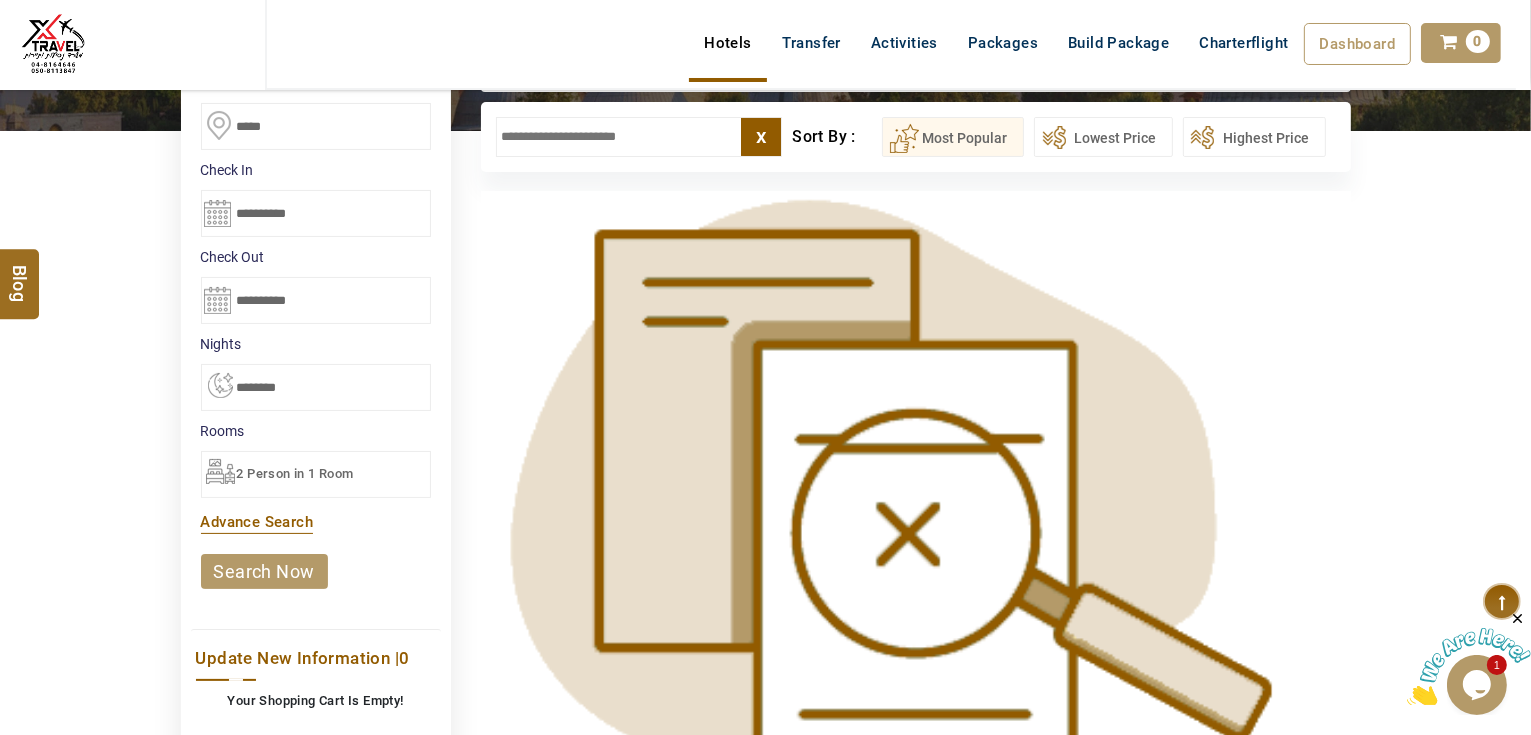 click on "[PHONE] [PHONE] [EMAIL] About Us What we Offer Blog Why Us Contact Hotels  Transfer Activities Packages Build Package Charterflight Dashboard My Profile My Booking My Reports My Quotation Sign Out 0 Points Redeem Now To Redeem 37092  Points Future Points  2721   Points Credit Limit Credit Limit USD 30000.00 70% Complete Used USD 7988.14 Available USD 22011.86 Setting" at bounding box center [765, 70] 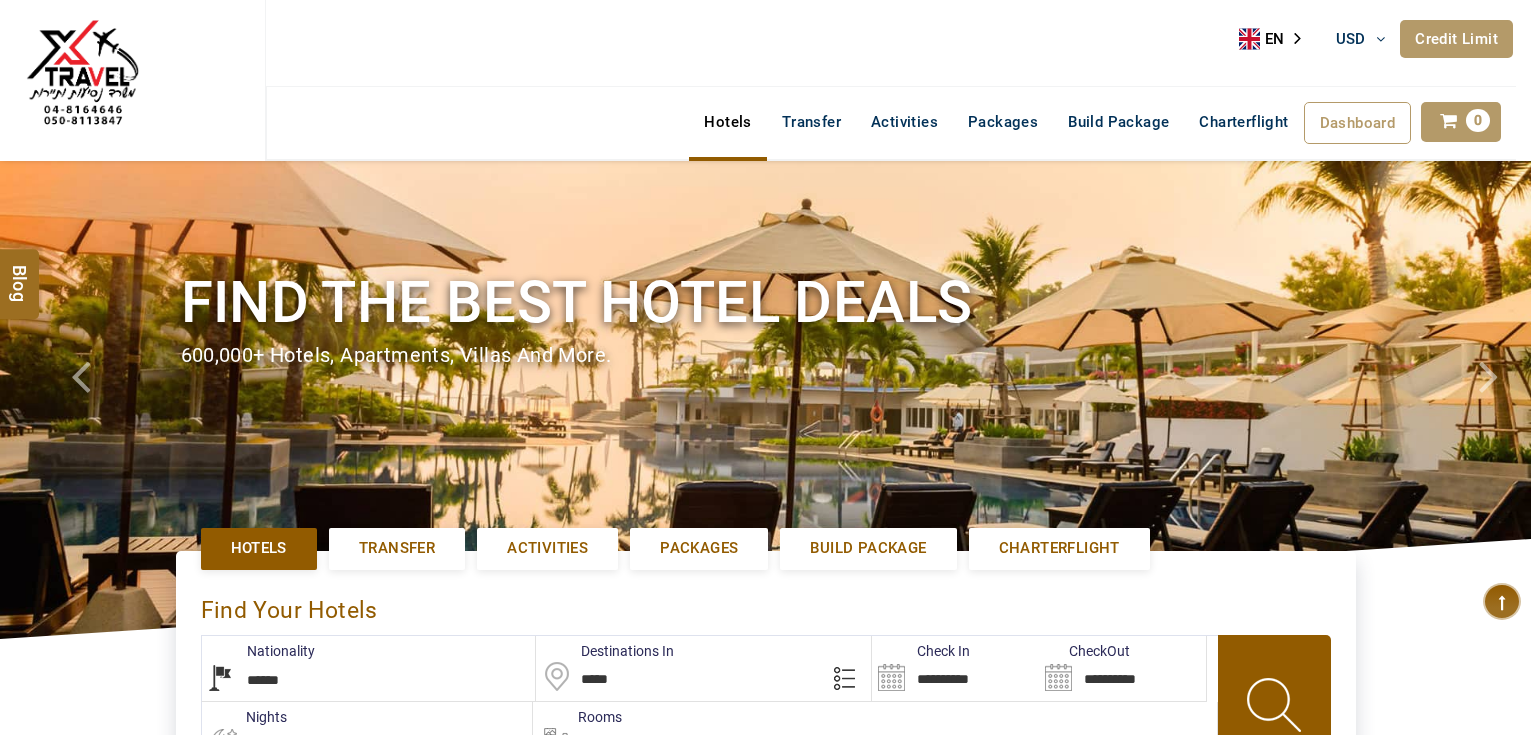 select on "******" 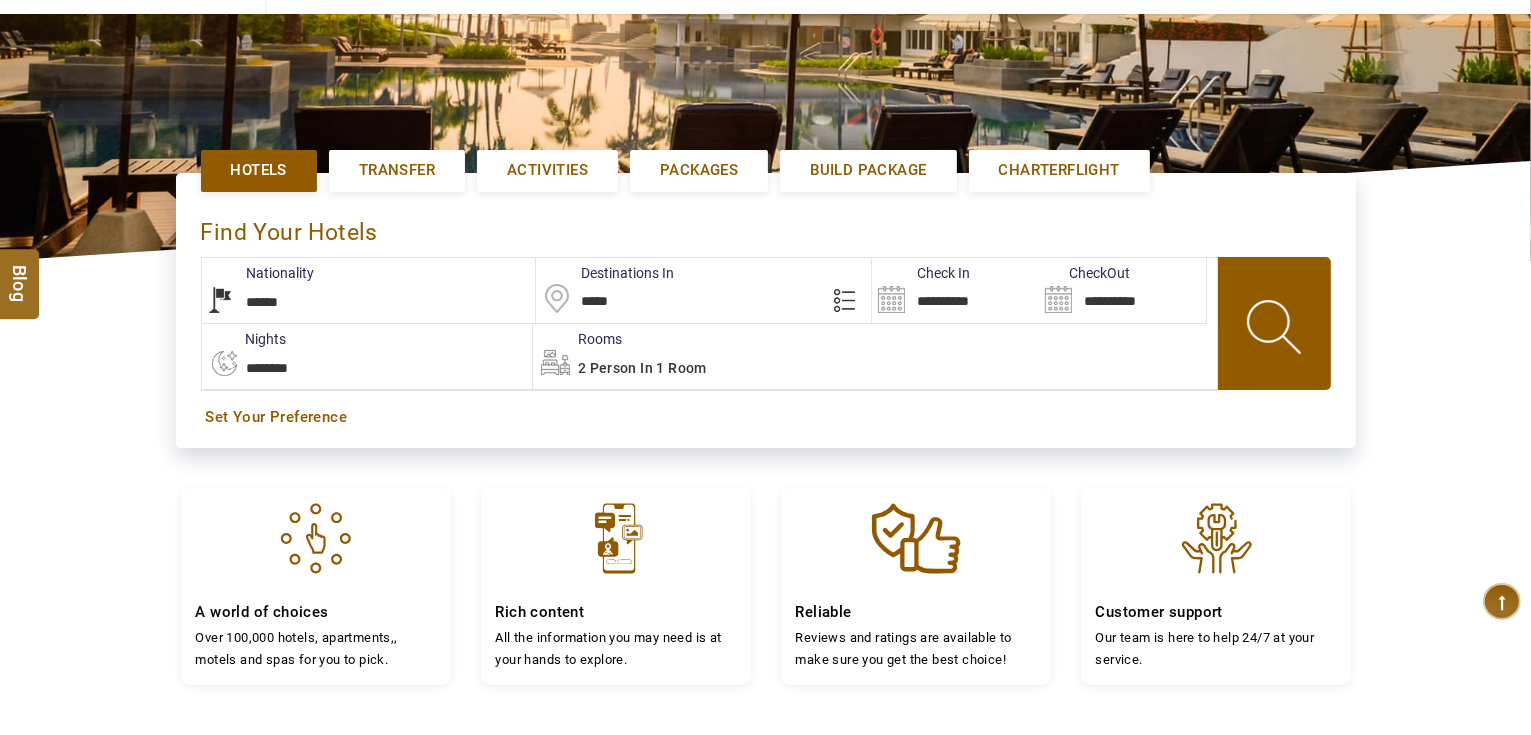 scroll, scrollTop: 400, scrollLeft: 0, axis: vertical 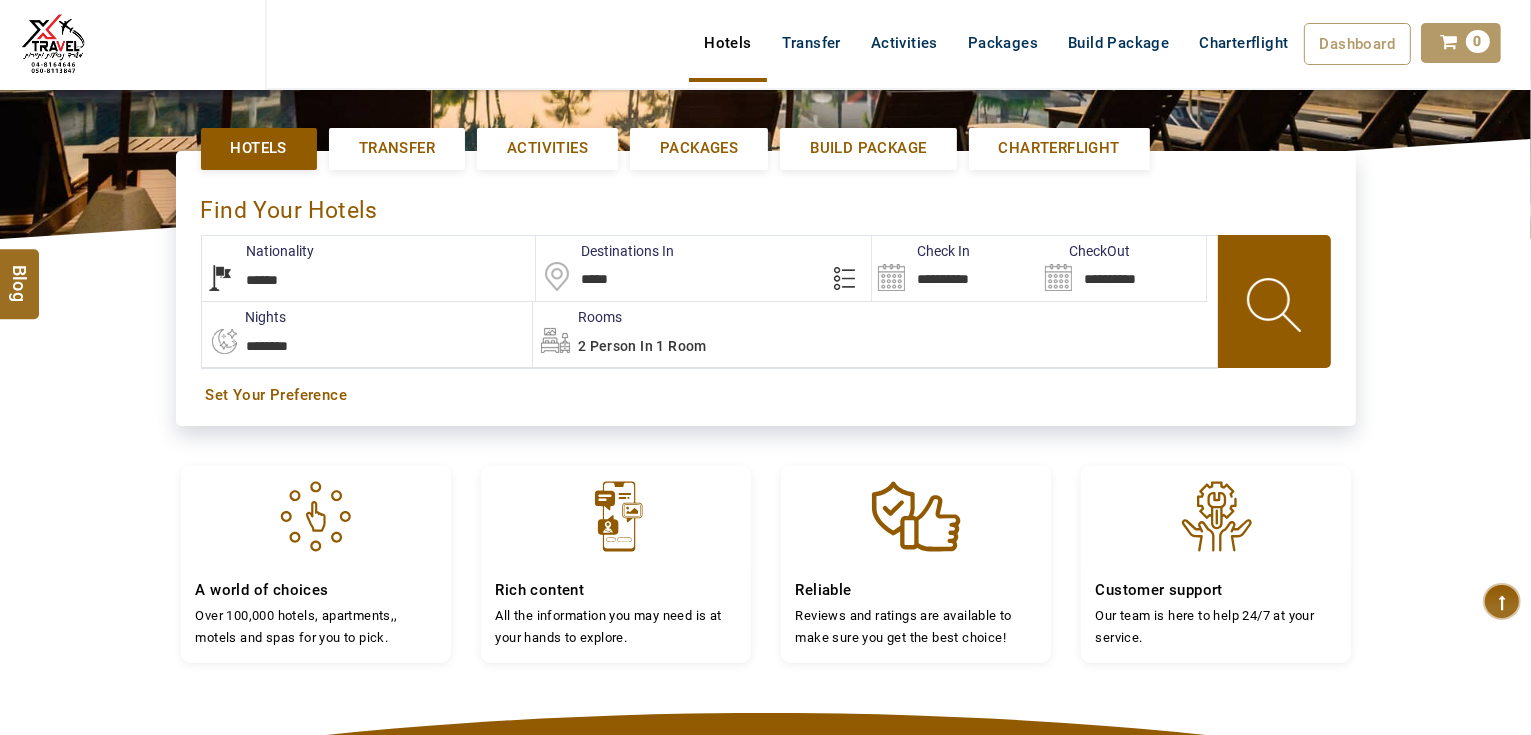 click on "*****" at bounding box center [703, 268] 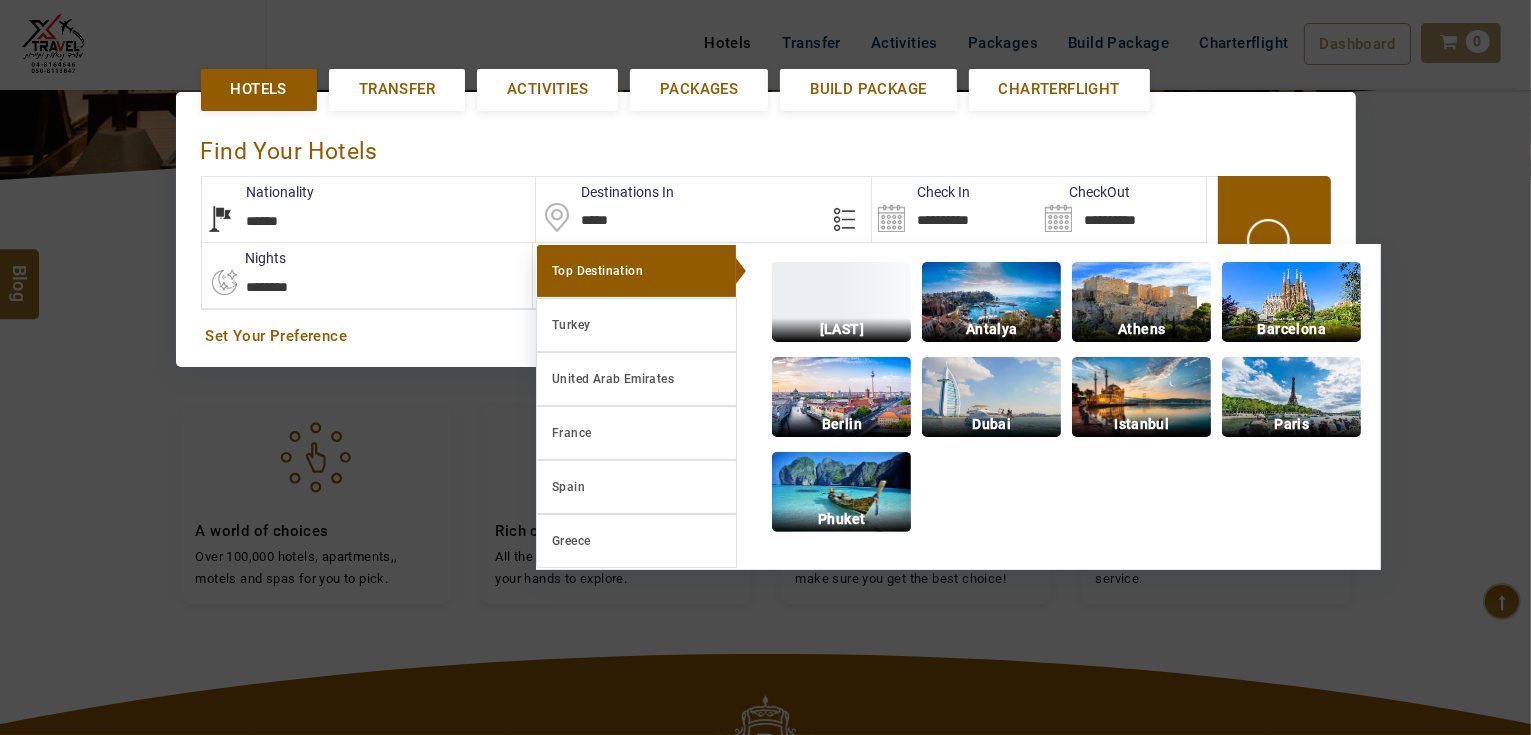 scroll, scrollTop: 460, scrollLeft: 0, axis: vertical 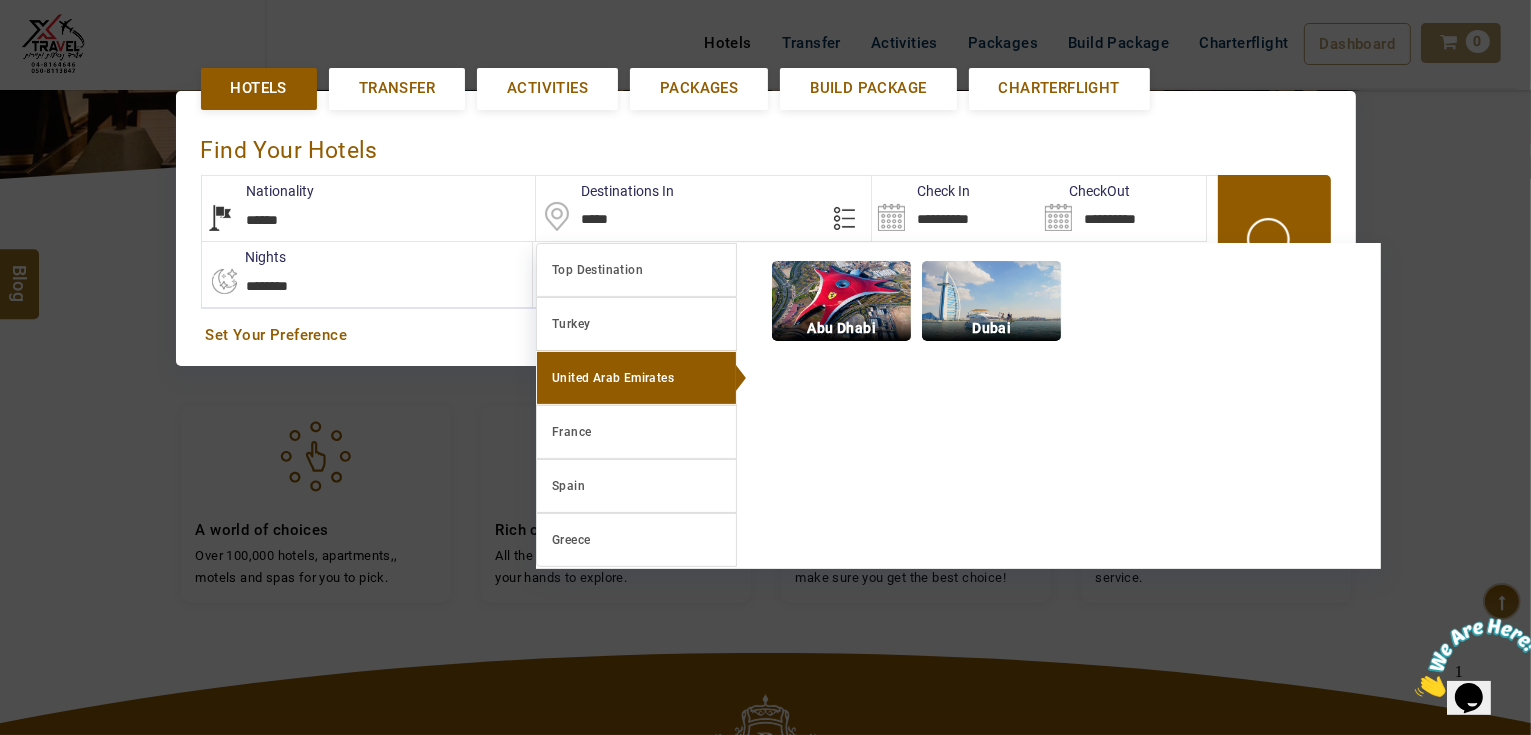 click on "Dubai" at bounding box center [991, 328] 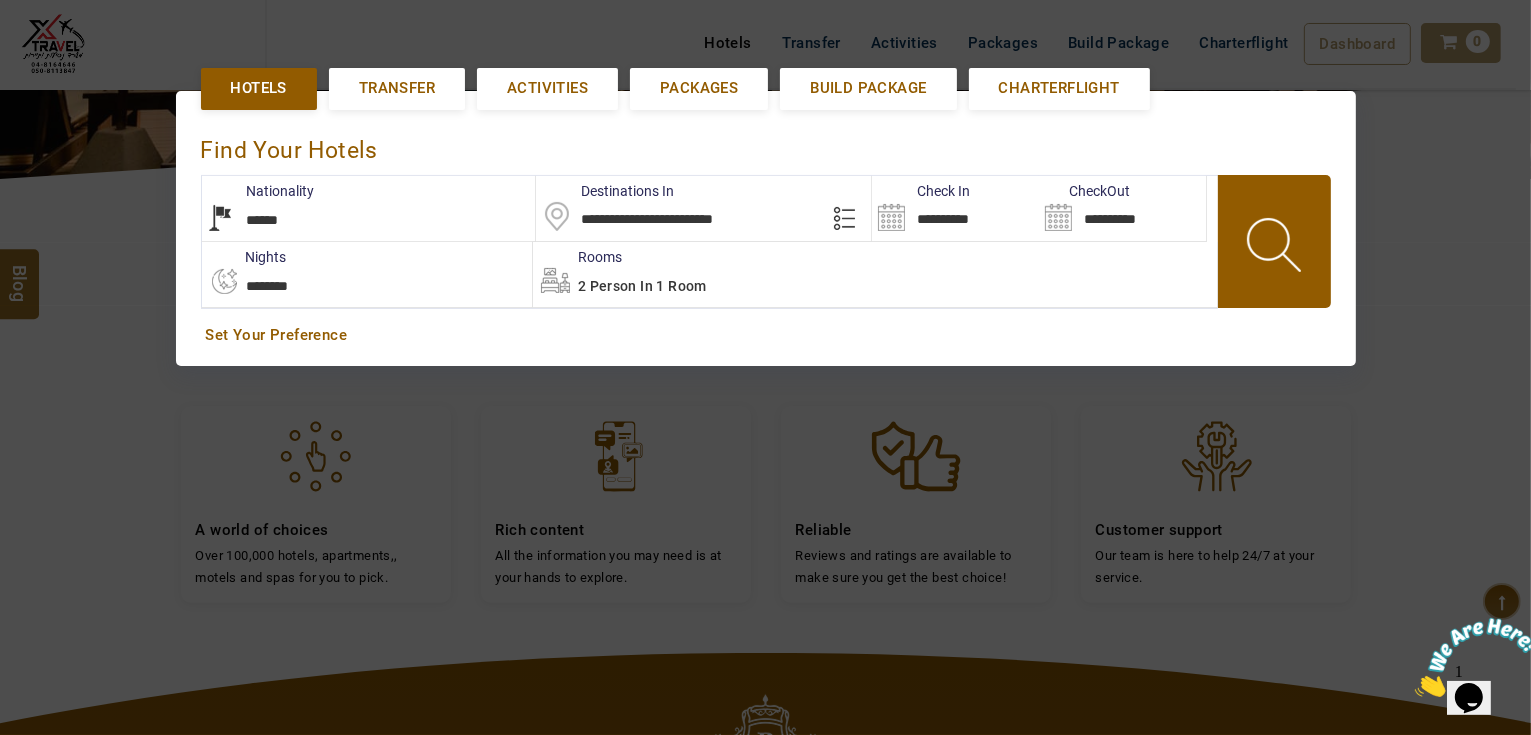 click on "**********" at bounding box center (955, 208) 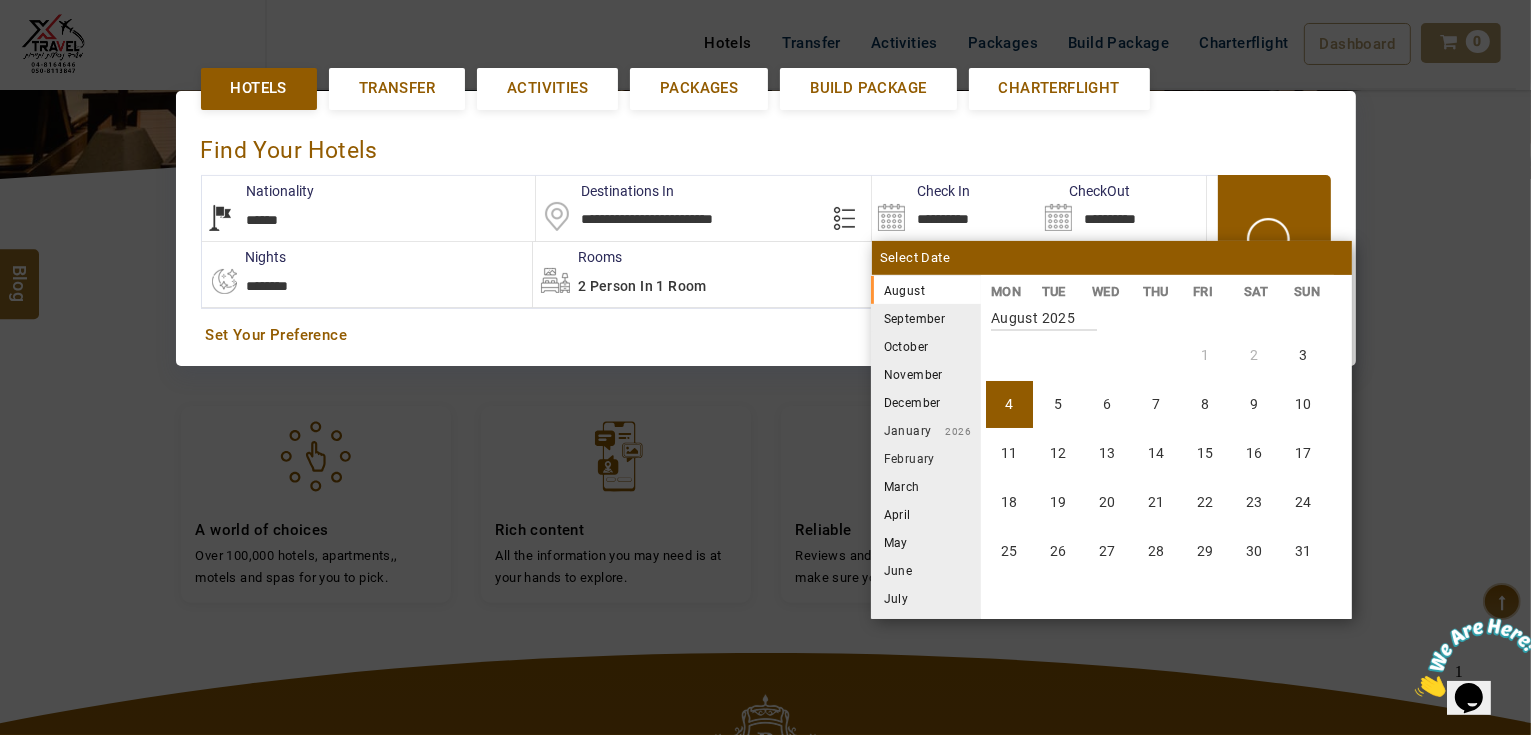 click on "November" at bounding box center (926, 374) 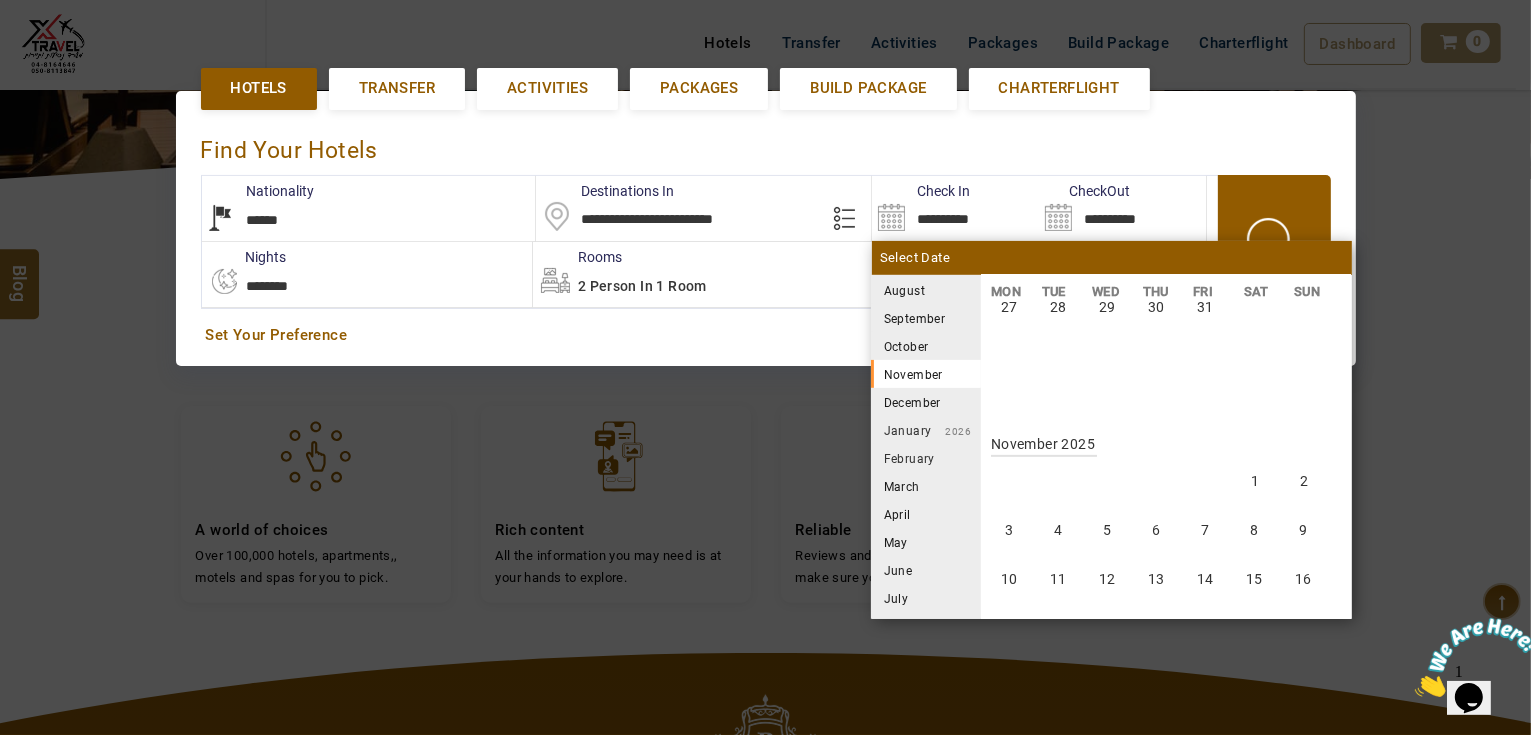 scroll, scrollTop: 1110, scrollLeft: 0, axis: vertical 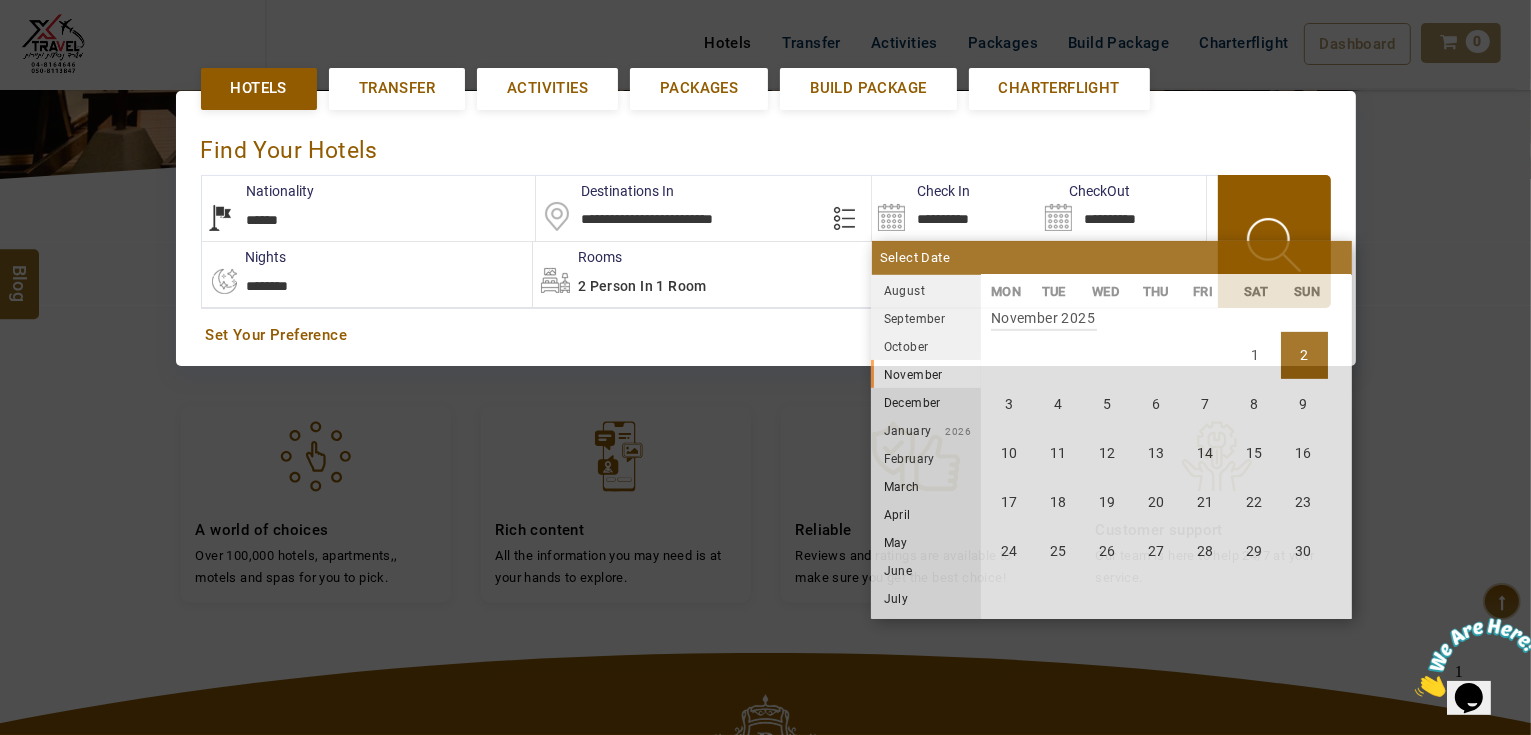 click on "2" at bounding box center (1304, 355) 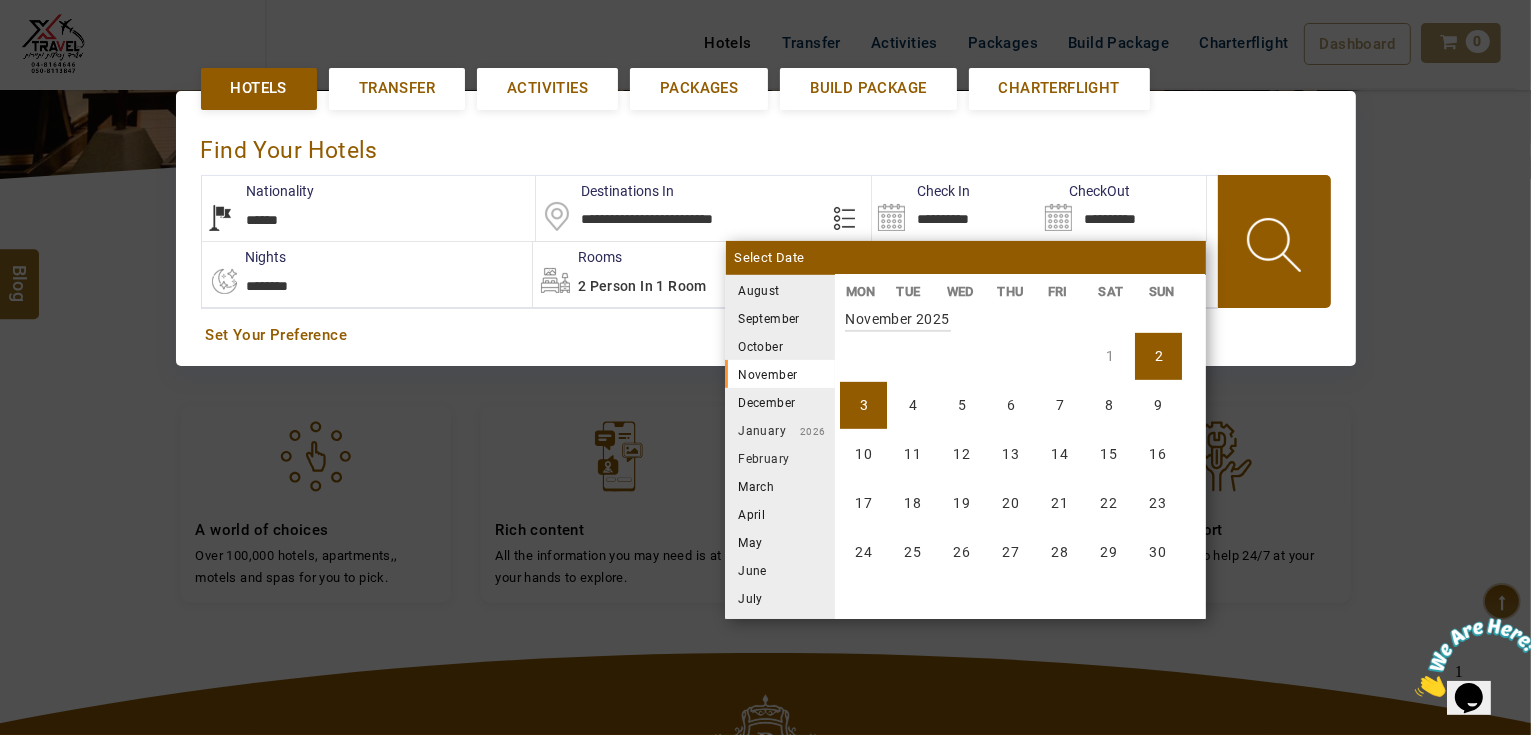 scroll, scrollTop: 1110, scrollLeft: 0, axis: vertical 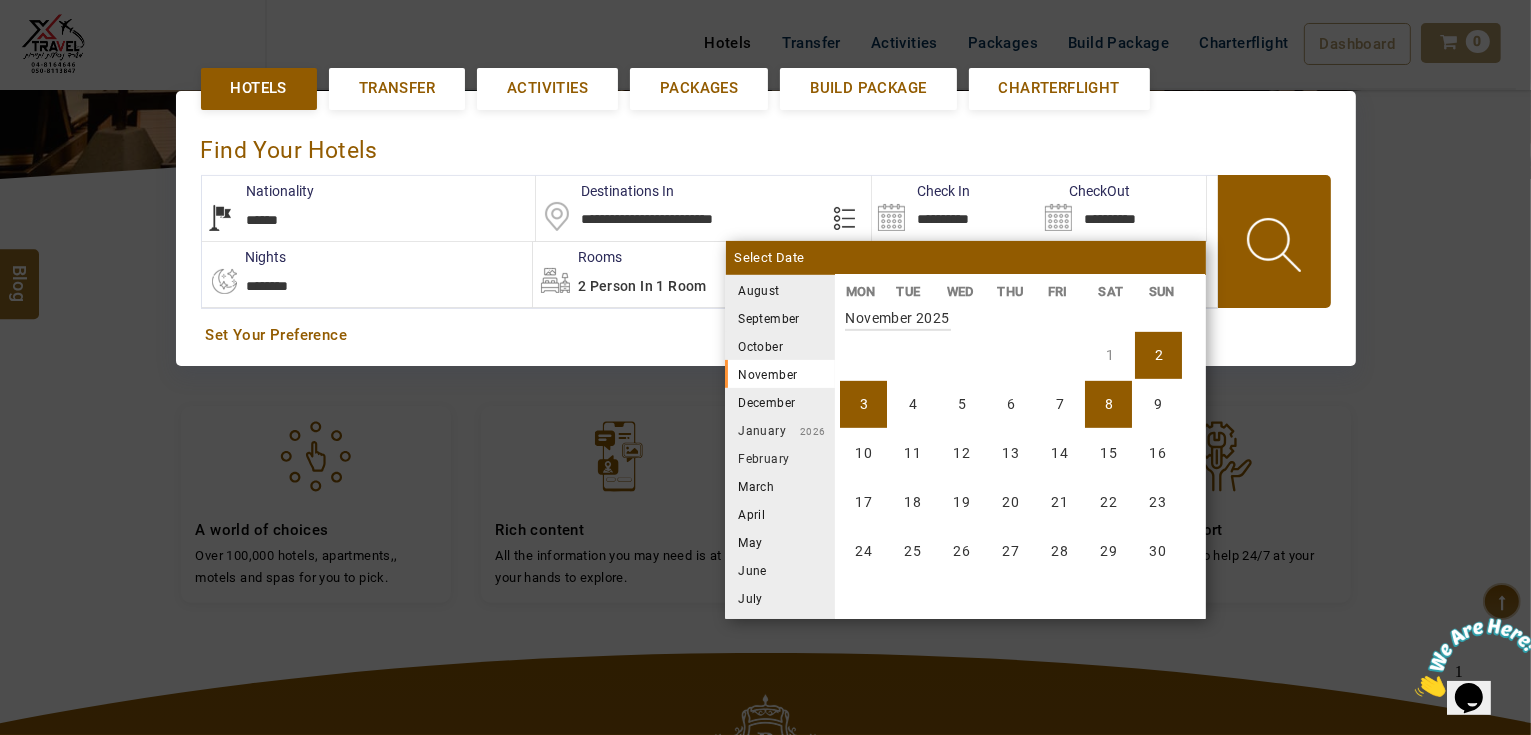 click on "8" at bounding box center [1108, 404] 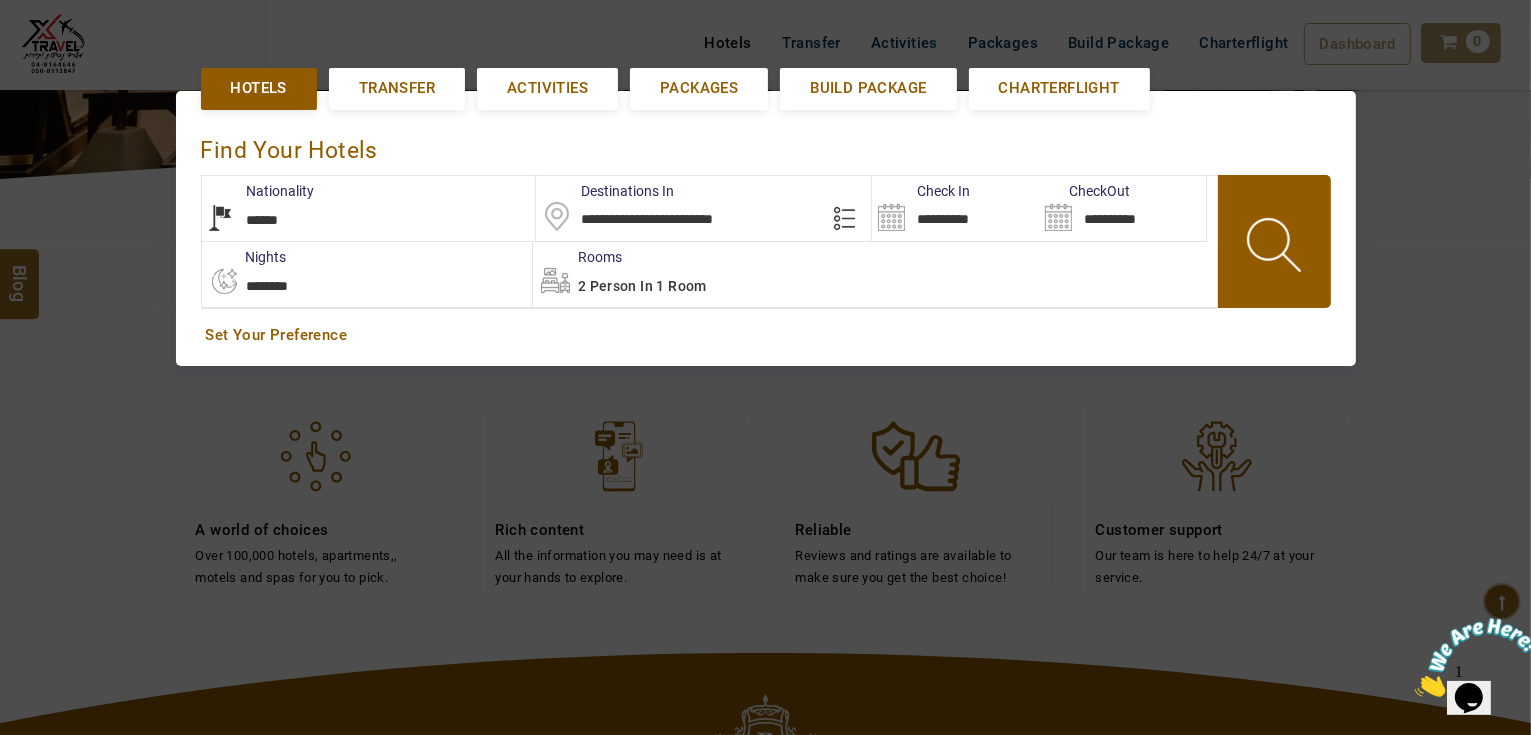click at bounding box center (1276, 248) 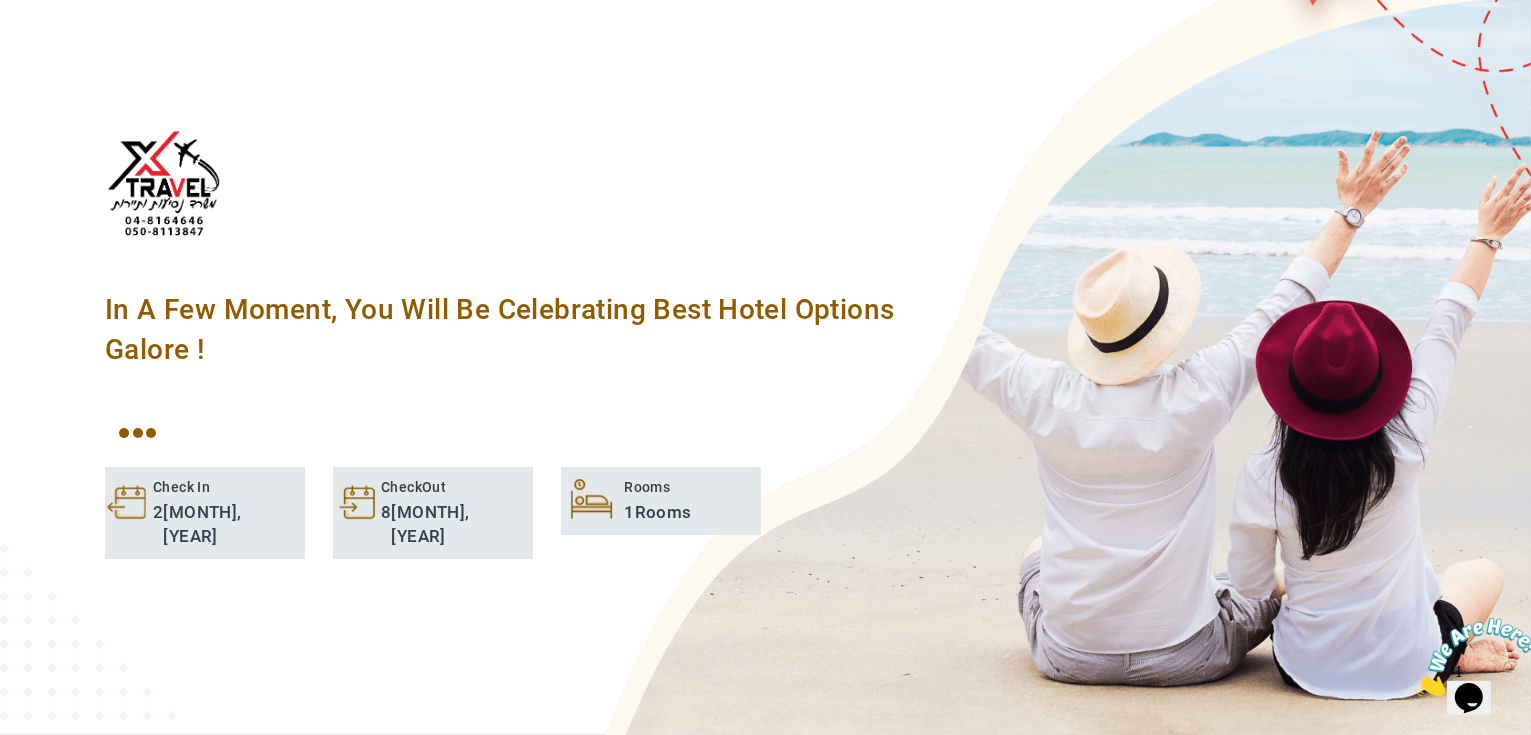 click at bounding box center (1414, 690) 